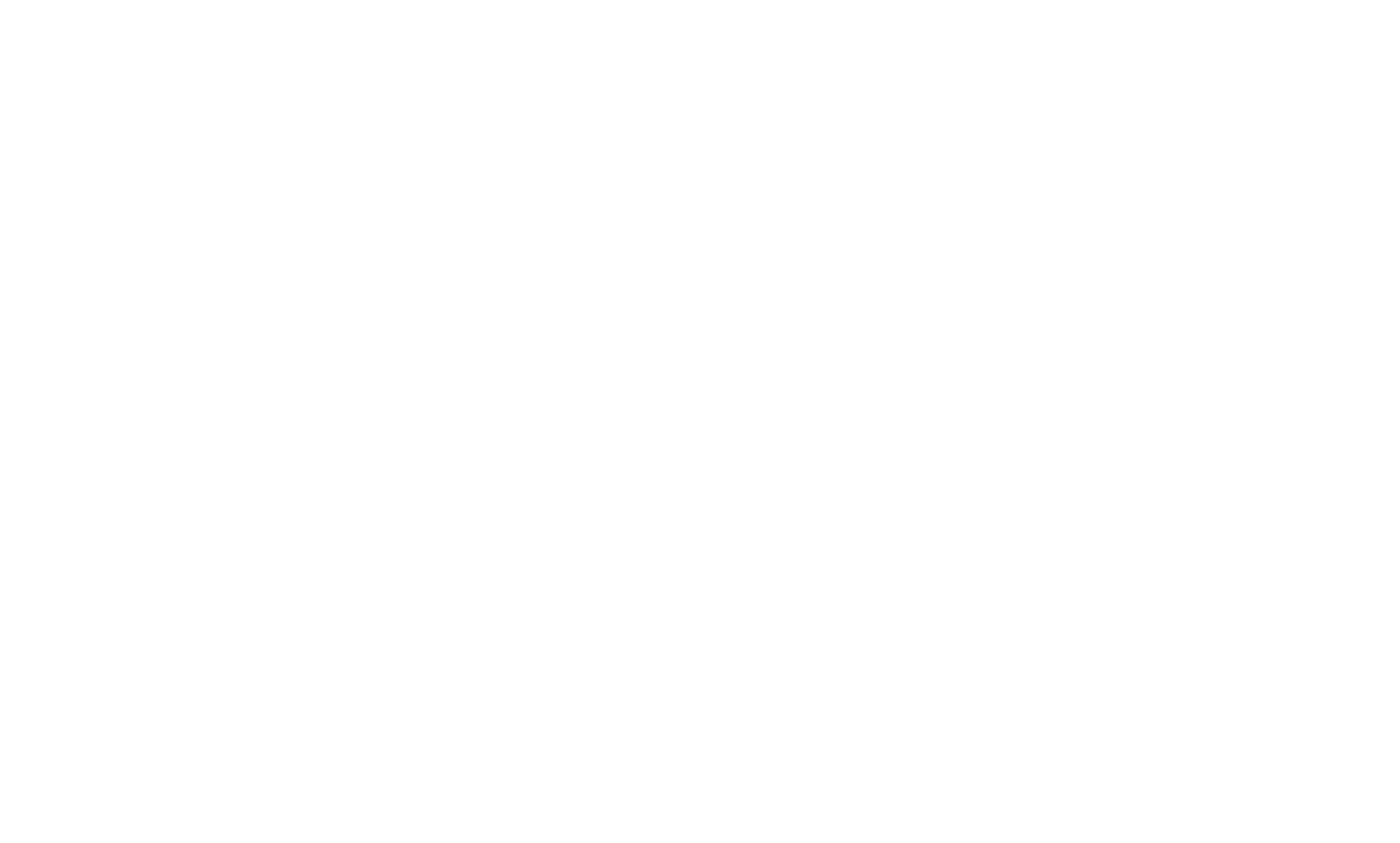 scroll, scrollTop: 0, scrollLeft: 0, axis: both 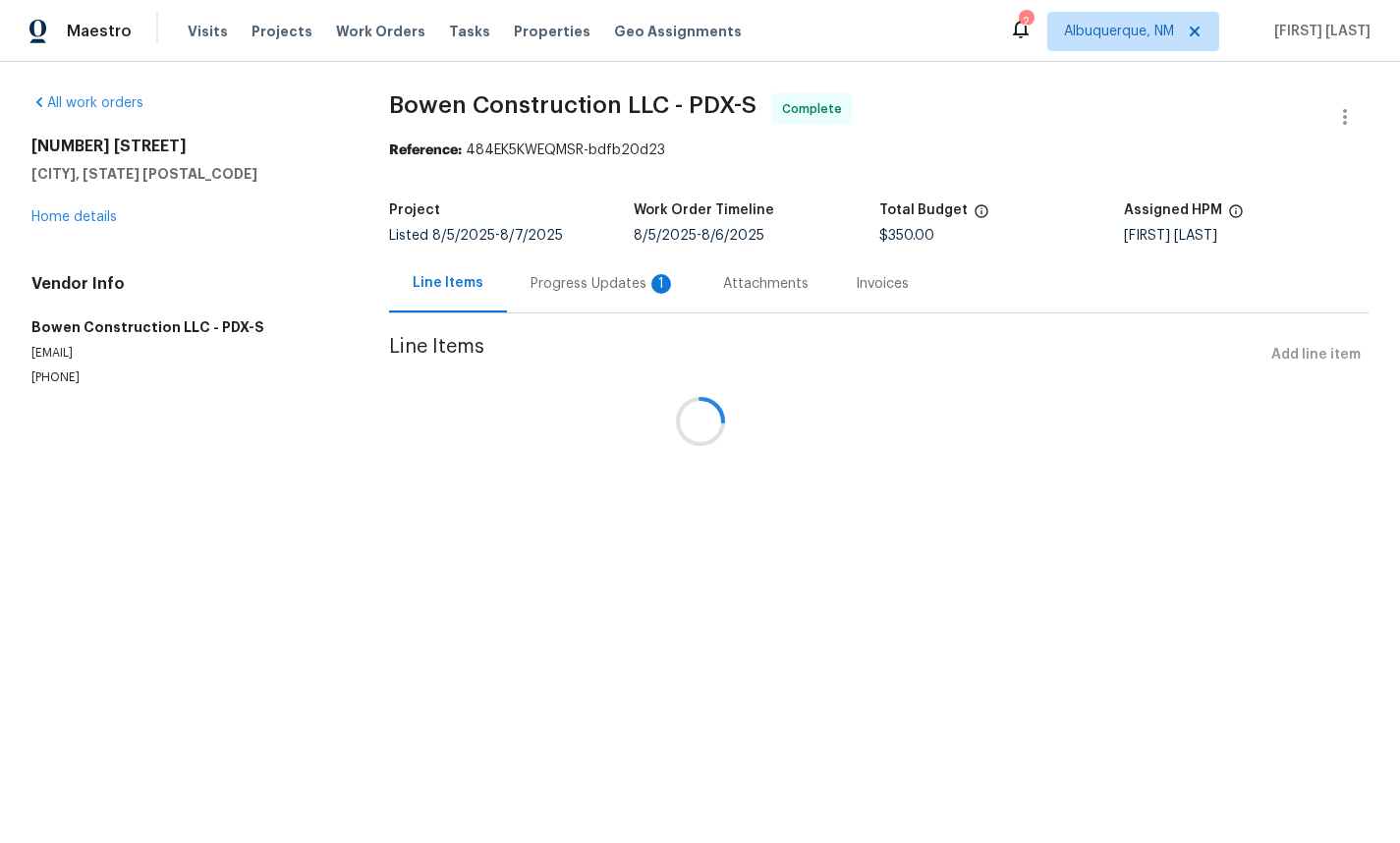click at bounding box center [700, 422] 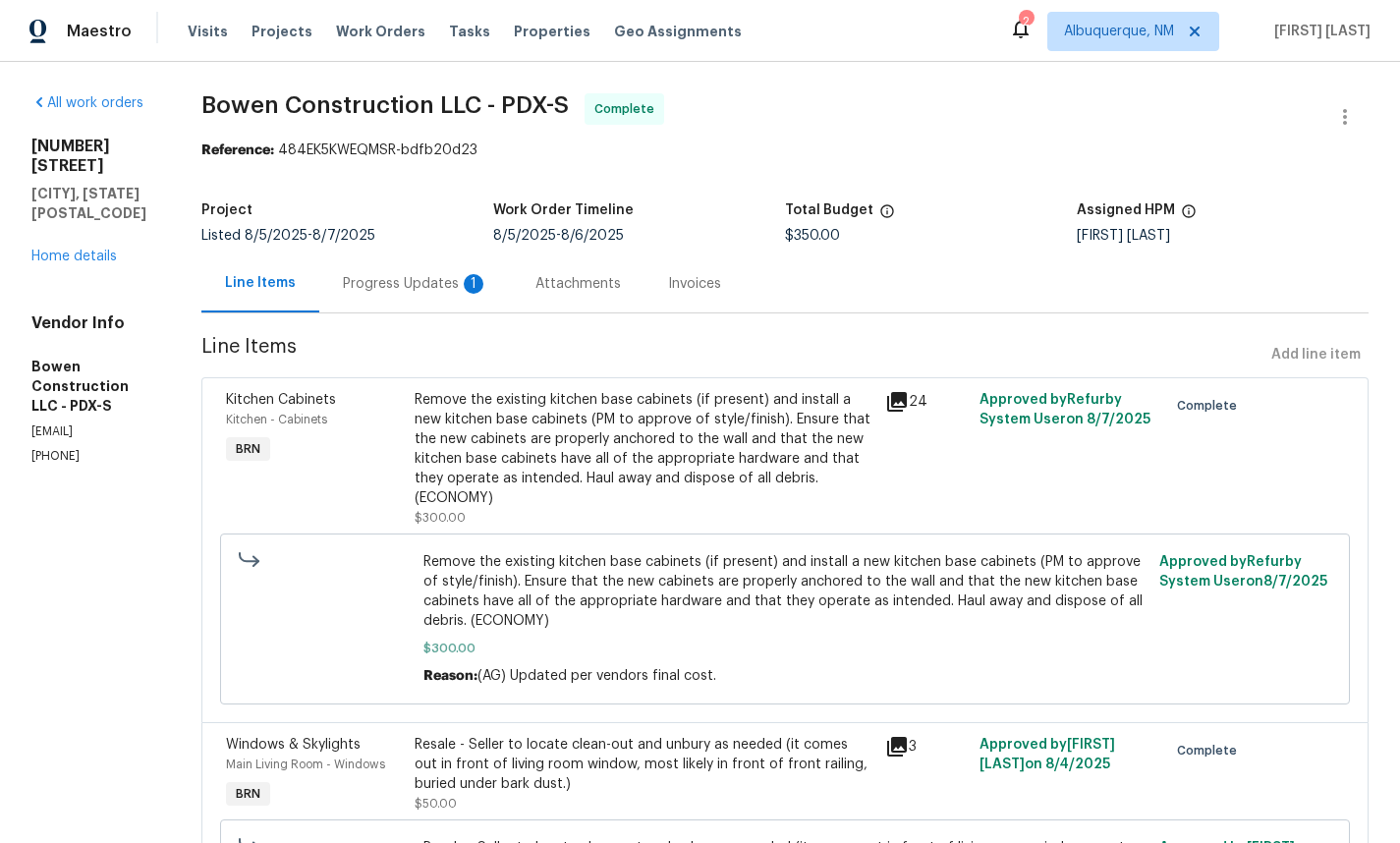 click 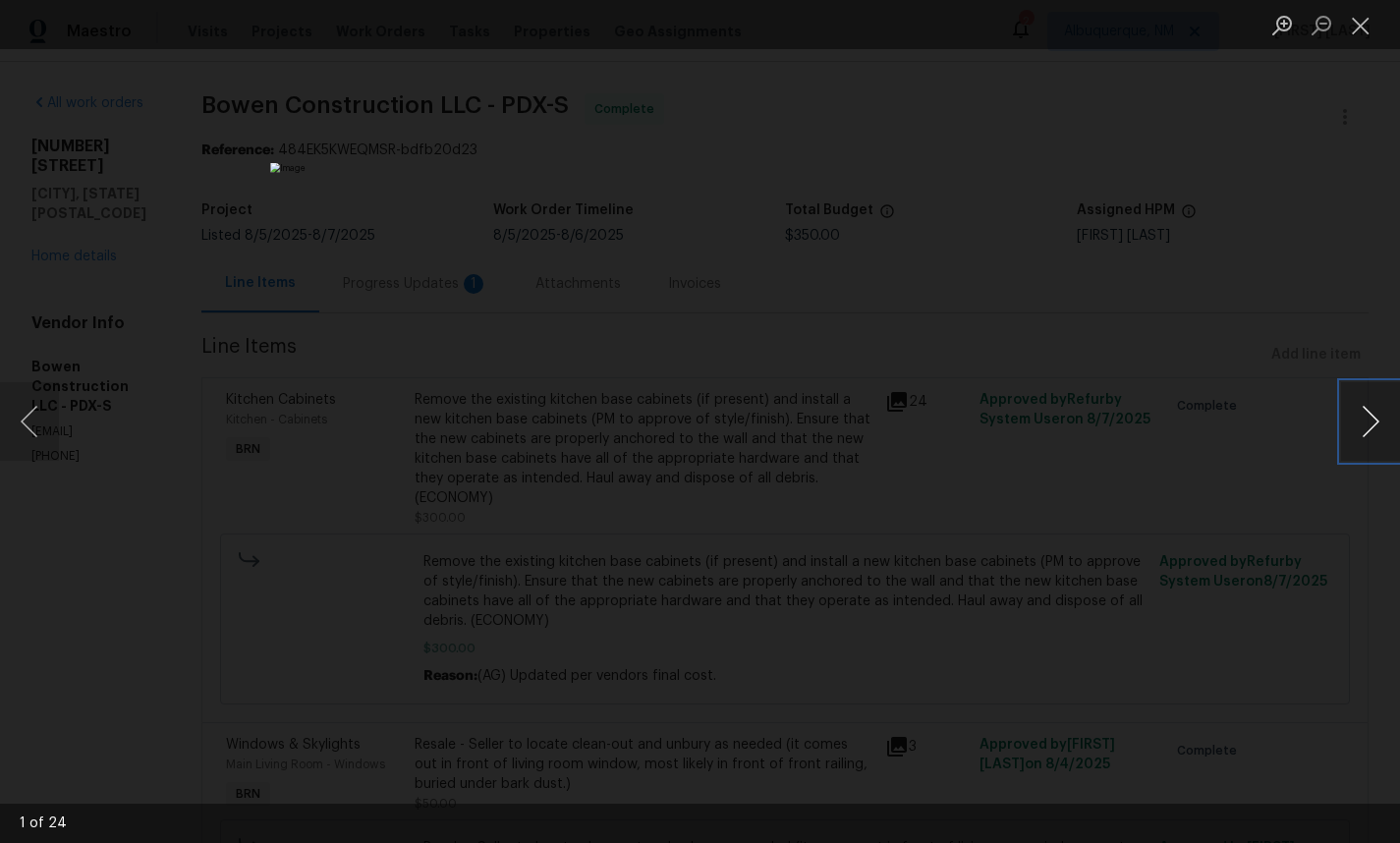 click at bounding box center [1371, 422] 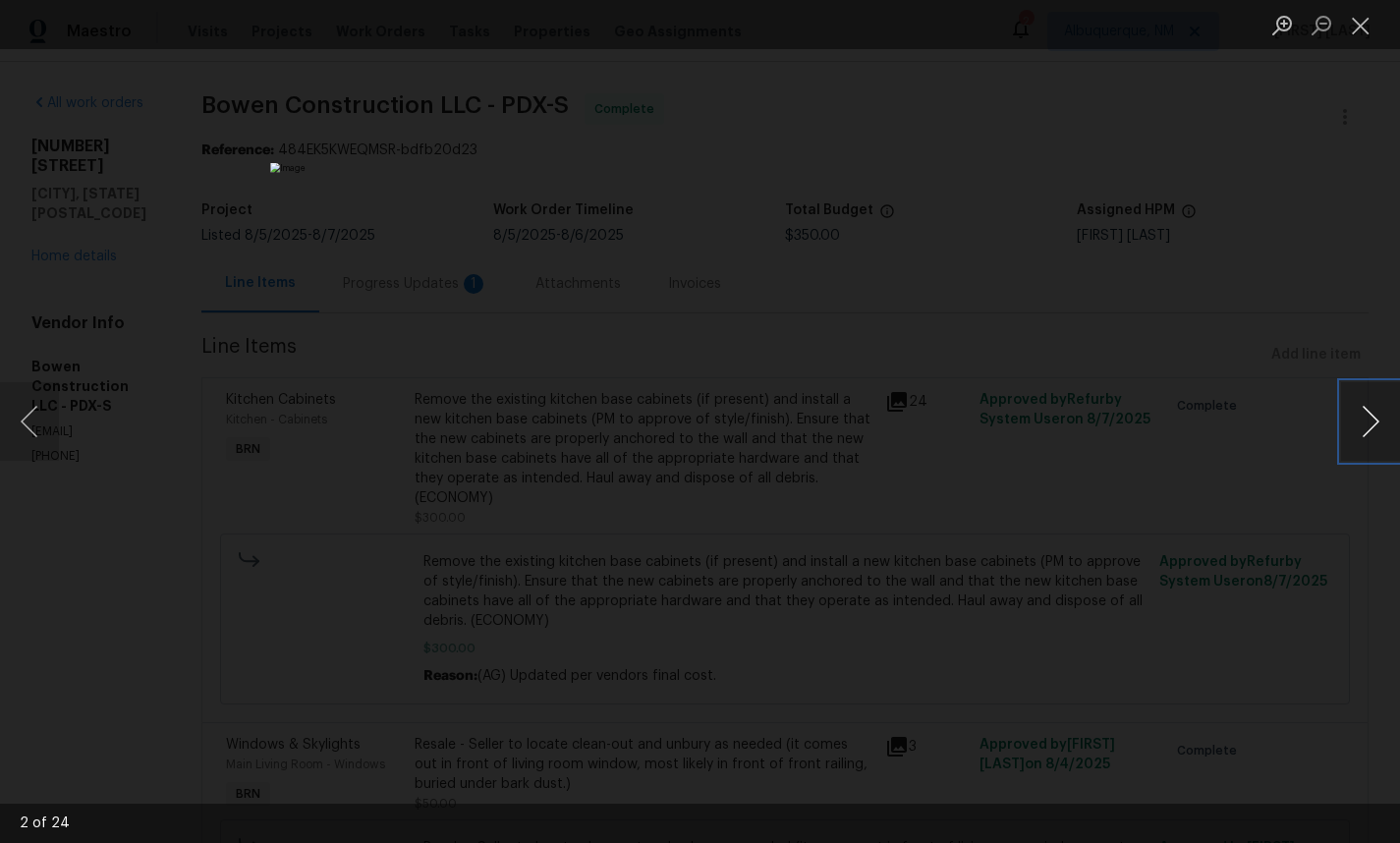 click at bounding box center [1371, 422] 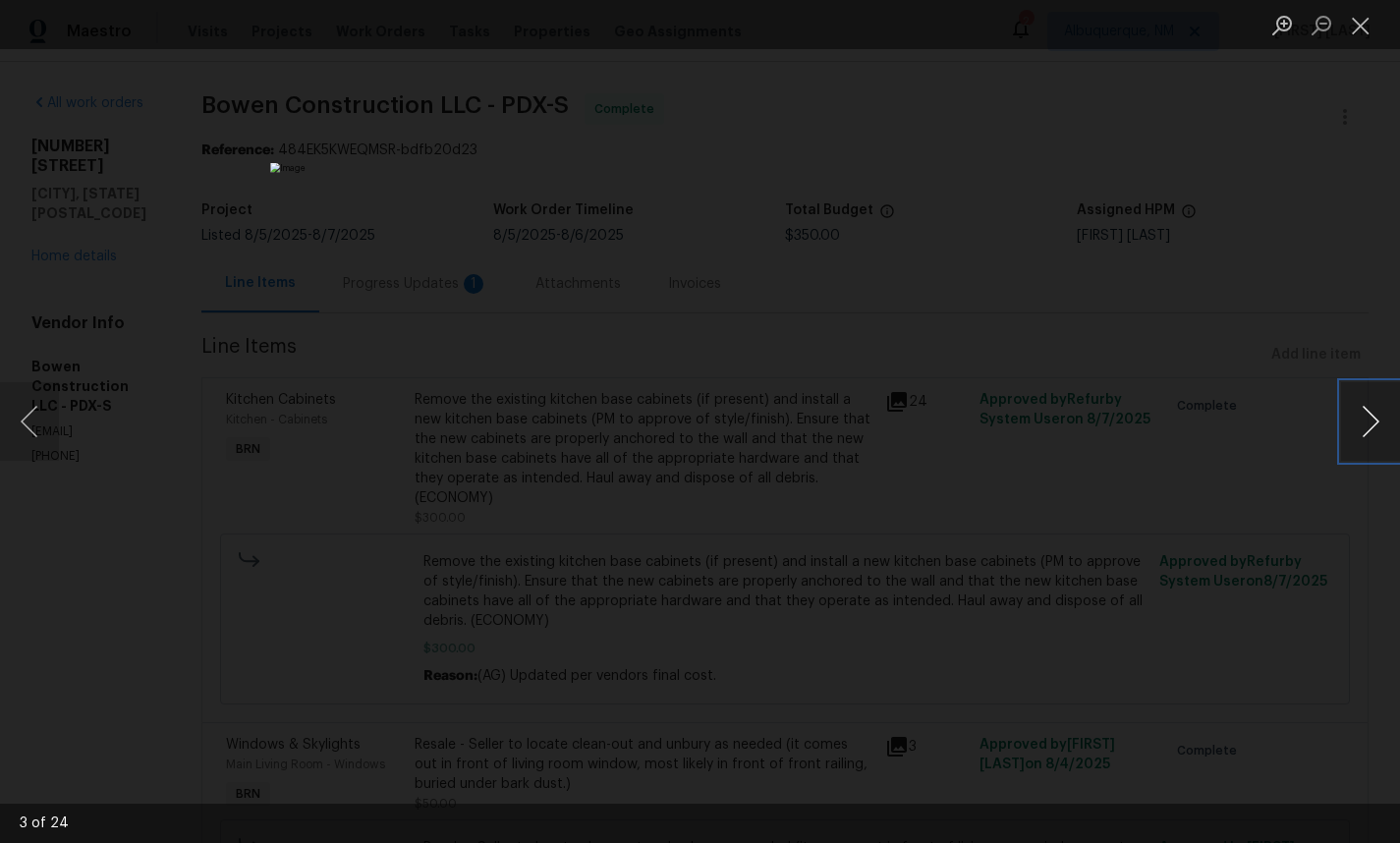 click at bounding box center (1371, 422) 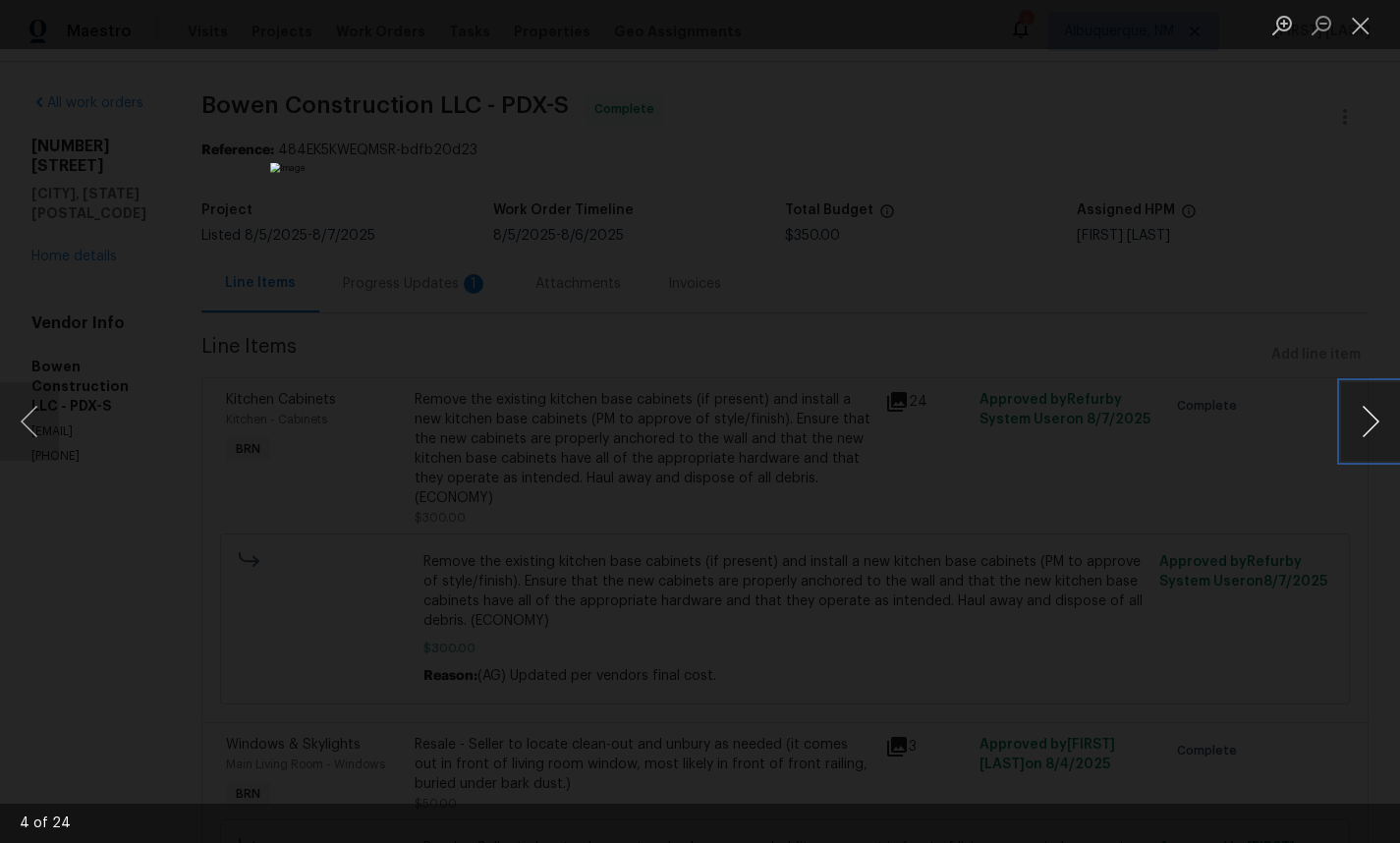 click at bounding box center [1371, 422] 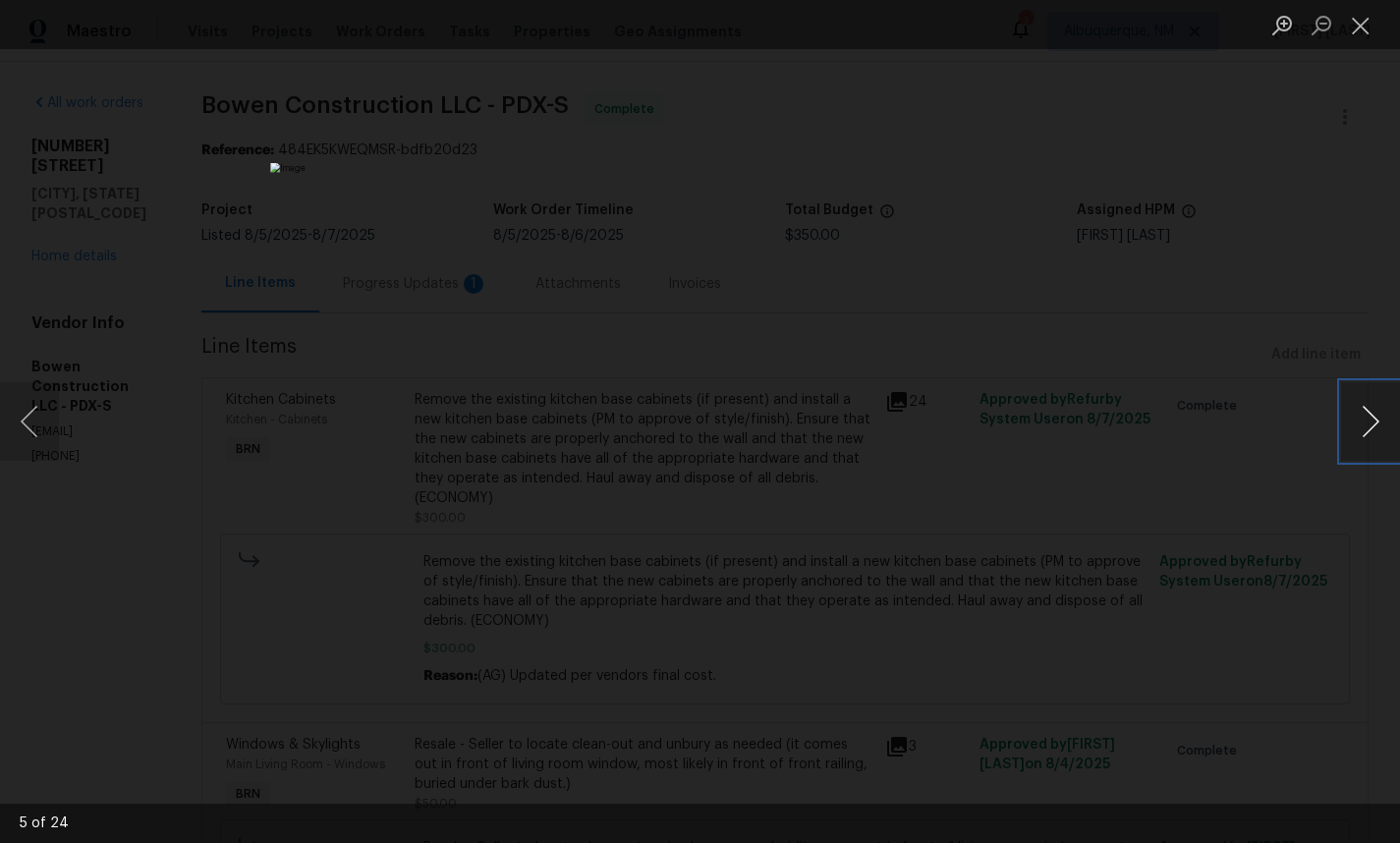 click at bounding box center (1371, 422) 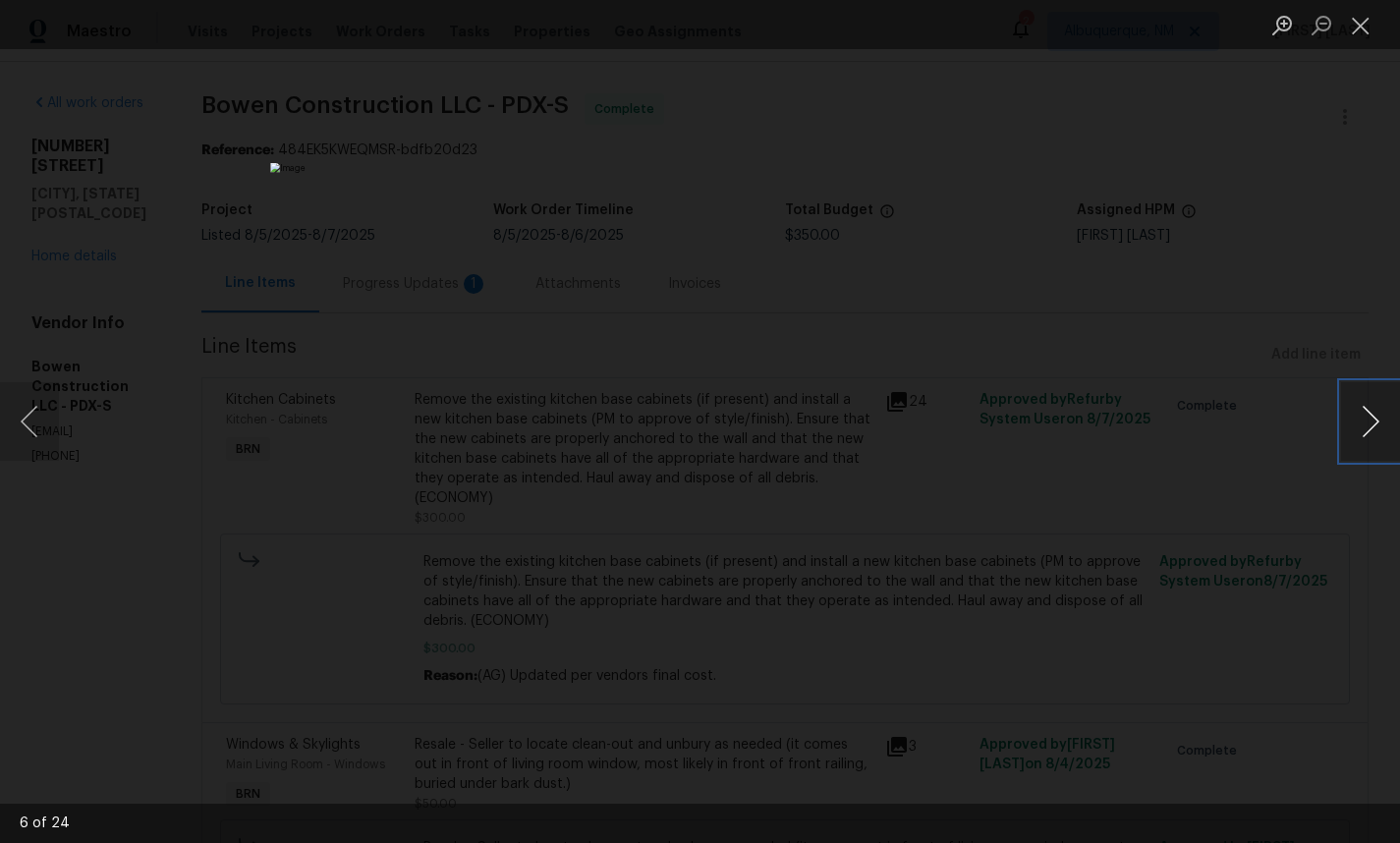 click at bounding box center [1371, 422] 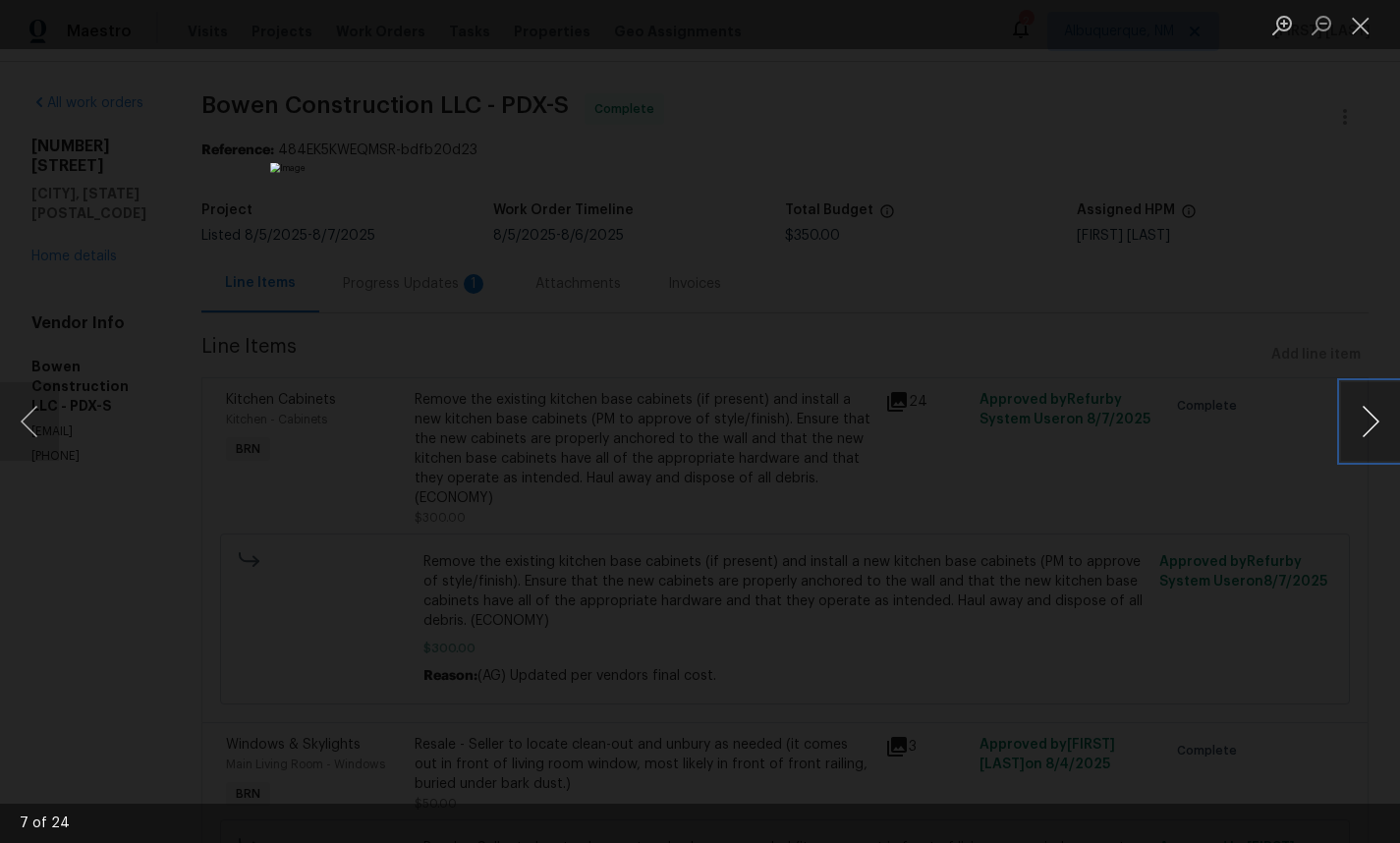 click at bounding box center (1371, 422) 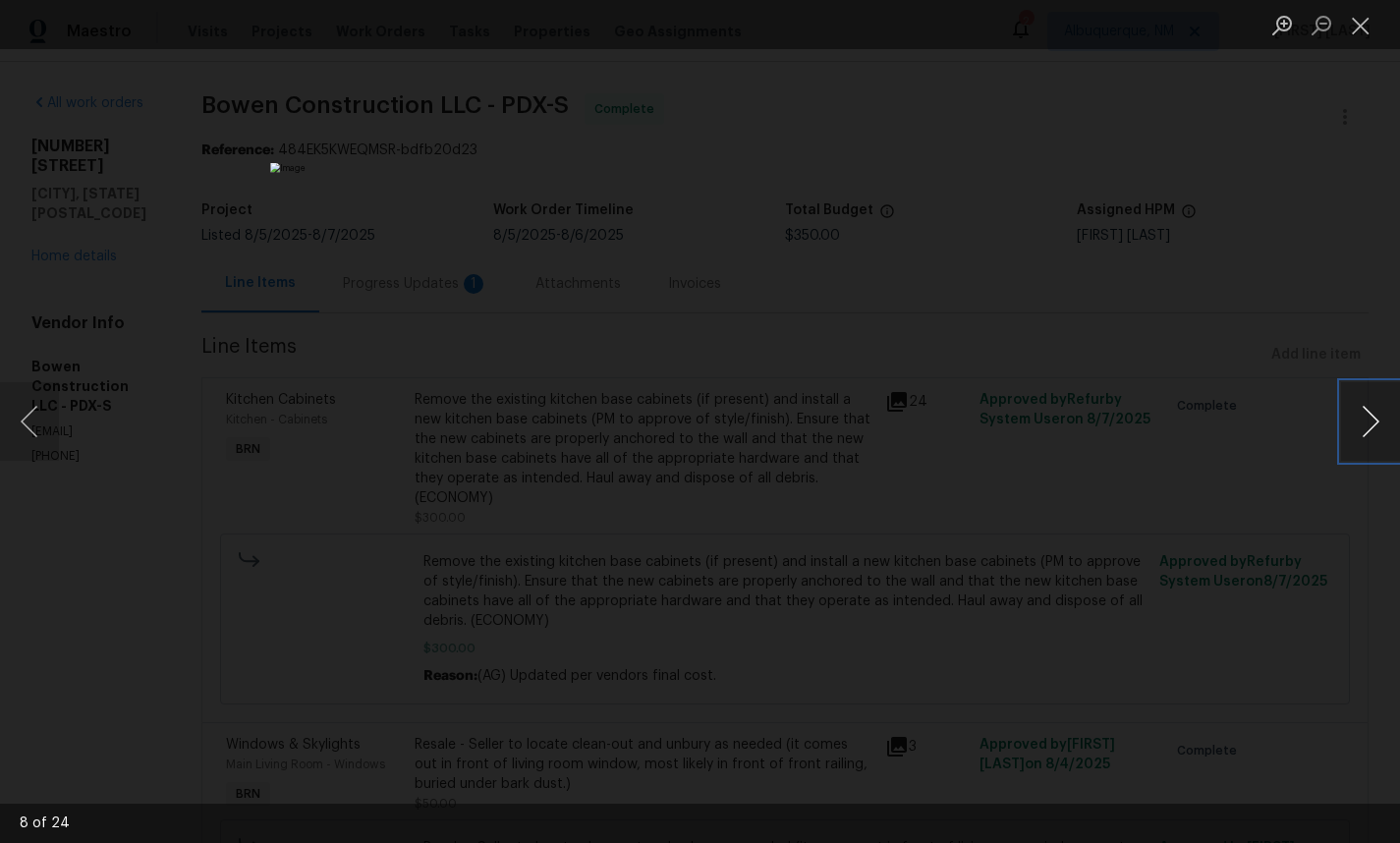 click at bounding box center [1371, 422] 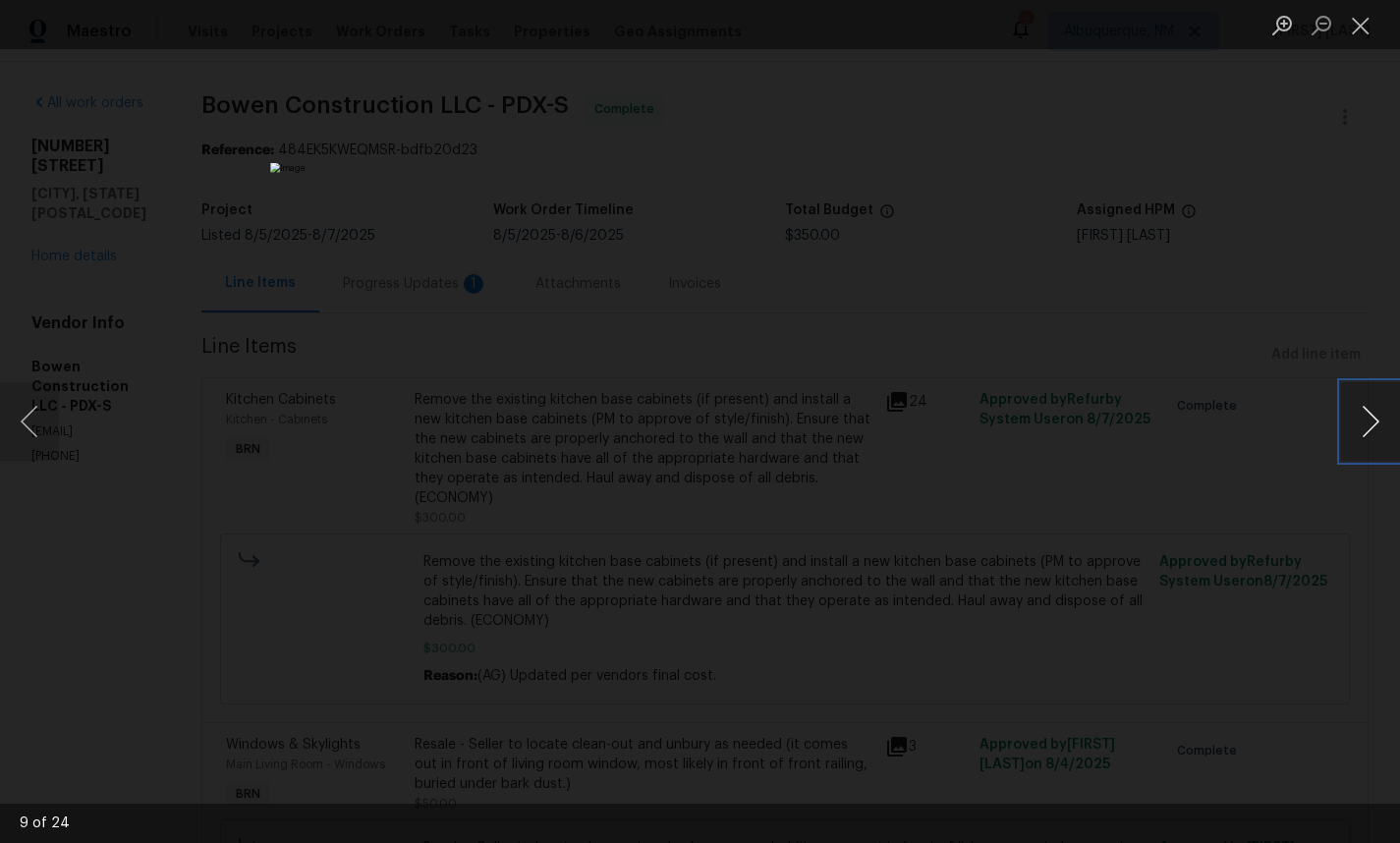 click at bounding box center [1371, 422] 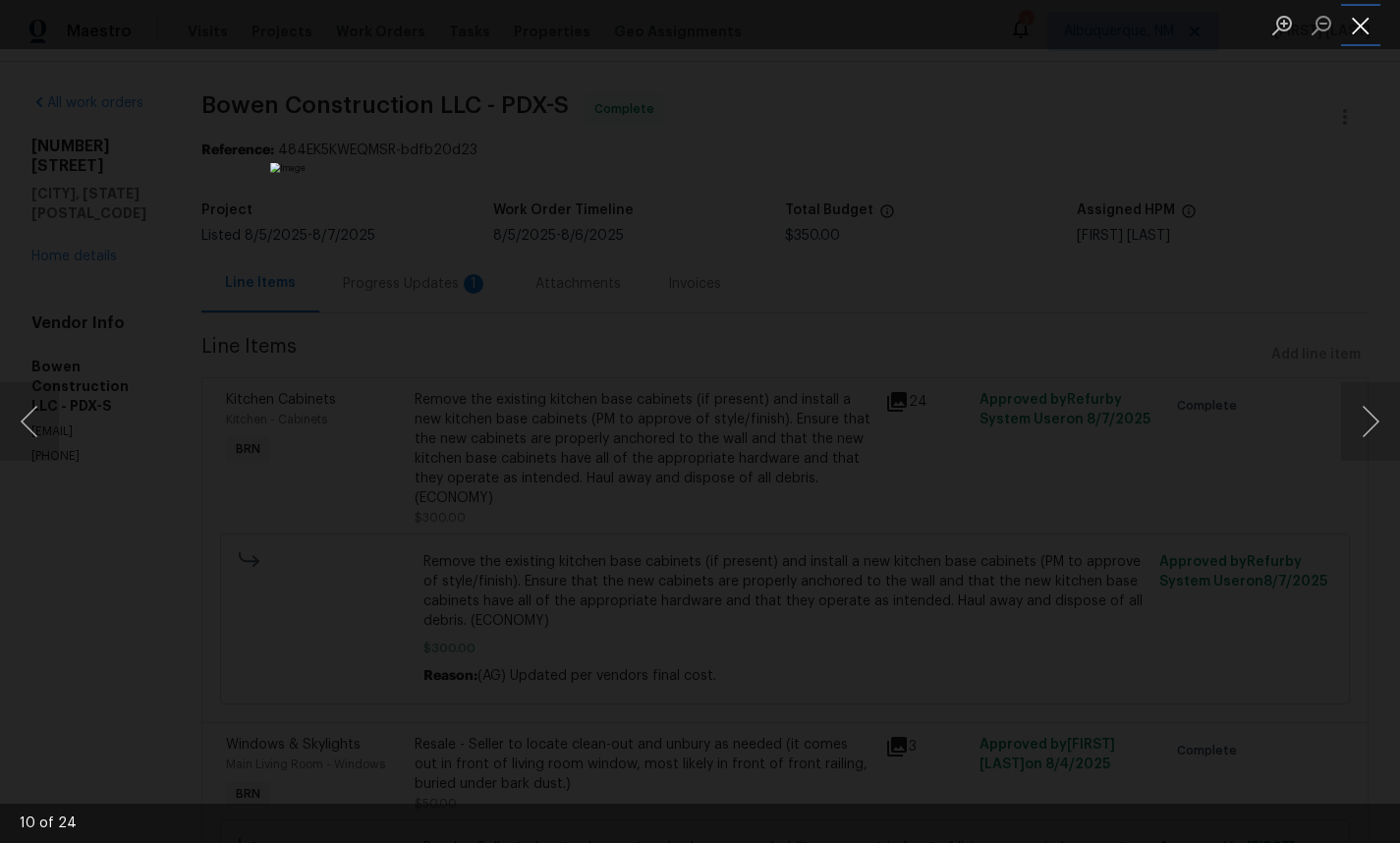 click at bounding box center (1361, 25) 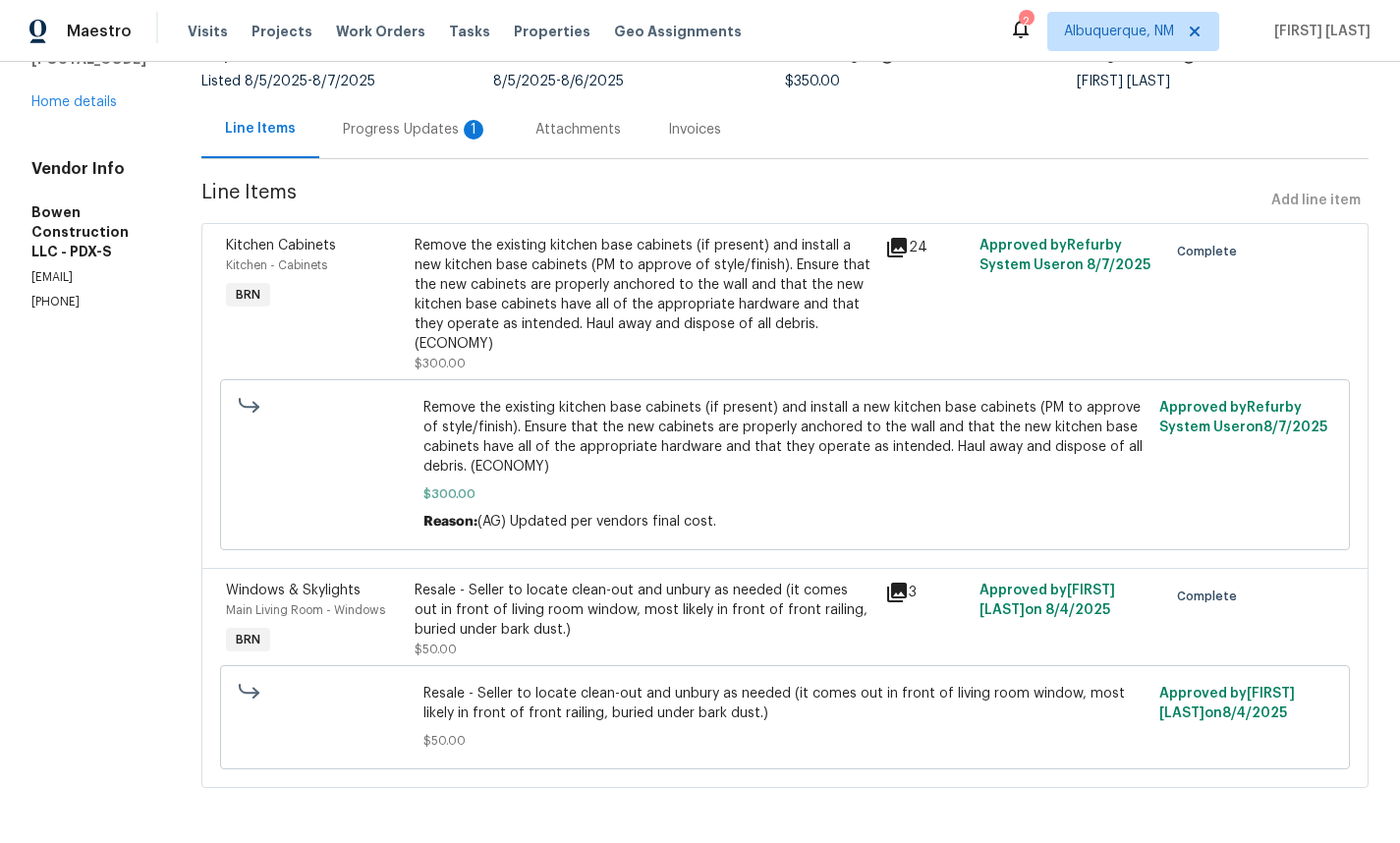 scroll, scrollTop: 173, scrollLeft: 0, axis: vertical 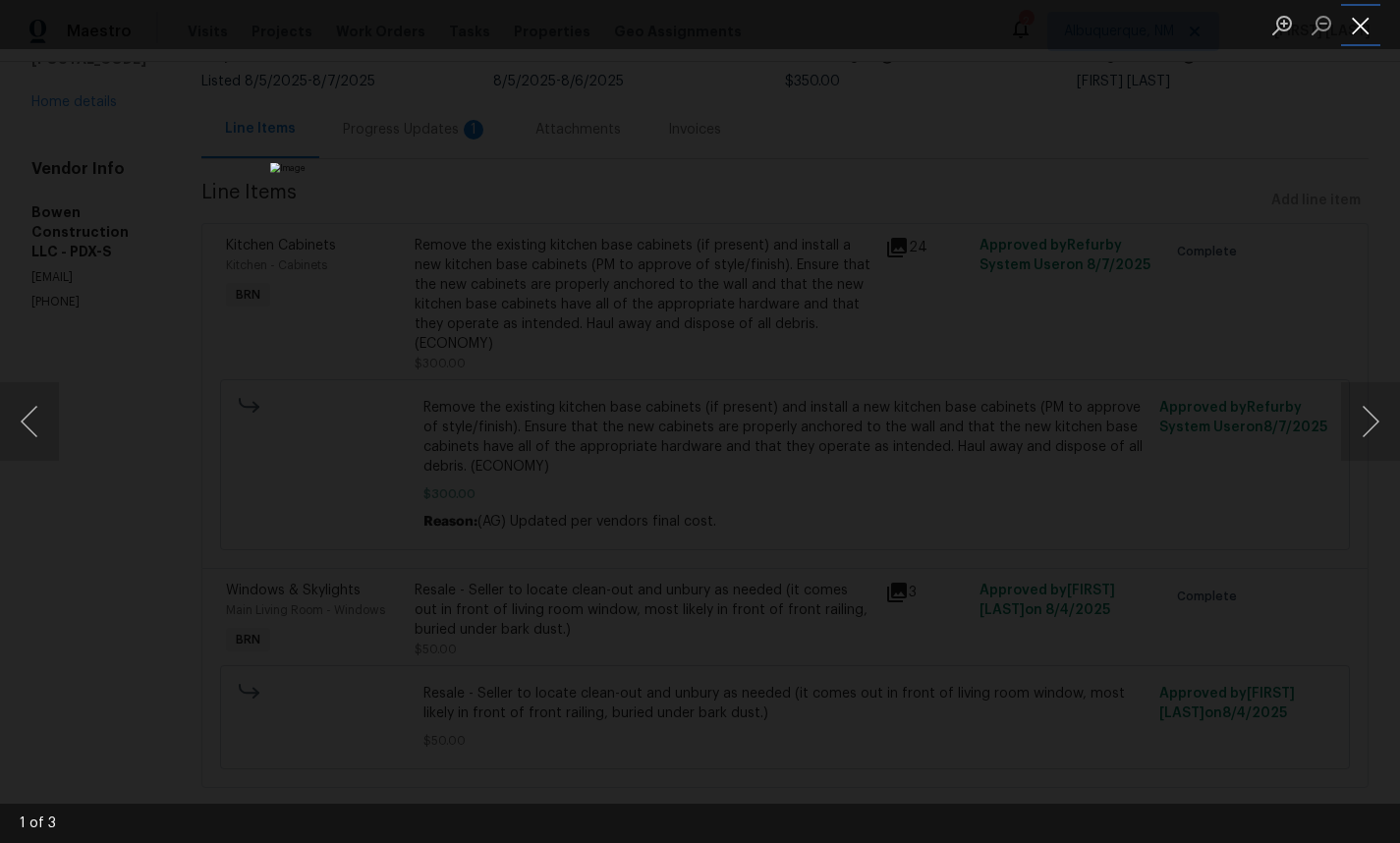 click at bounding box center [1361, 25] 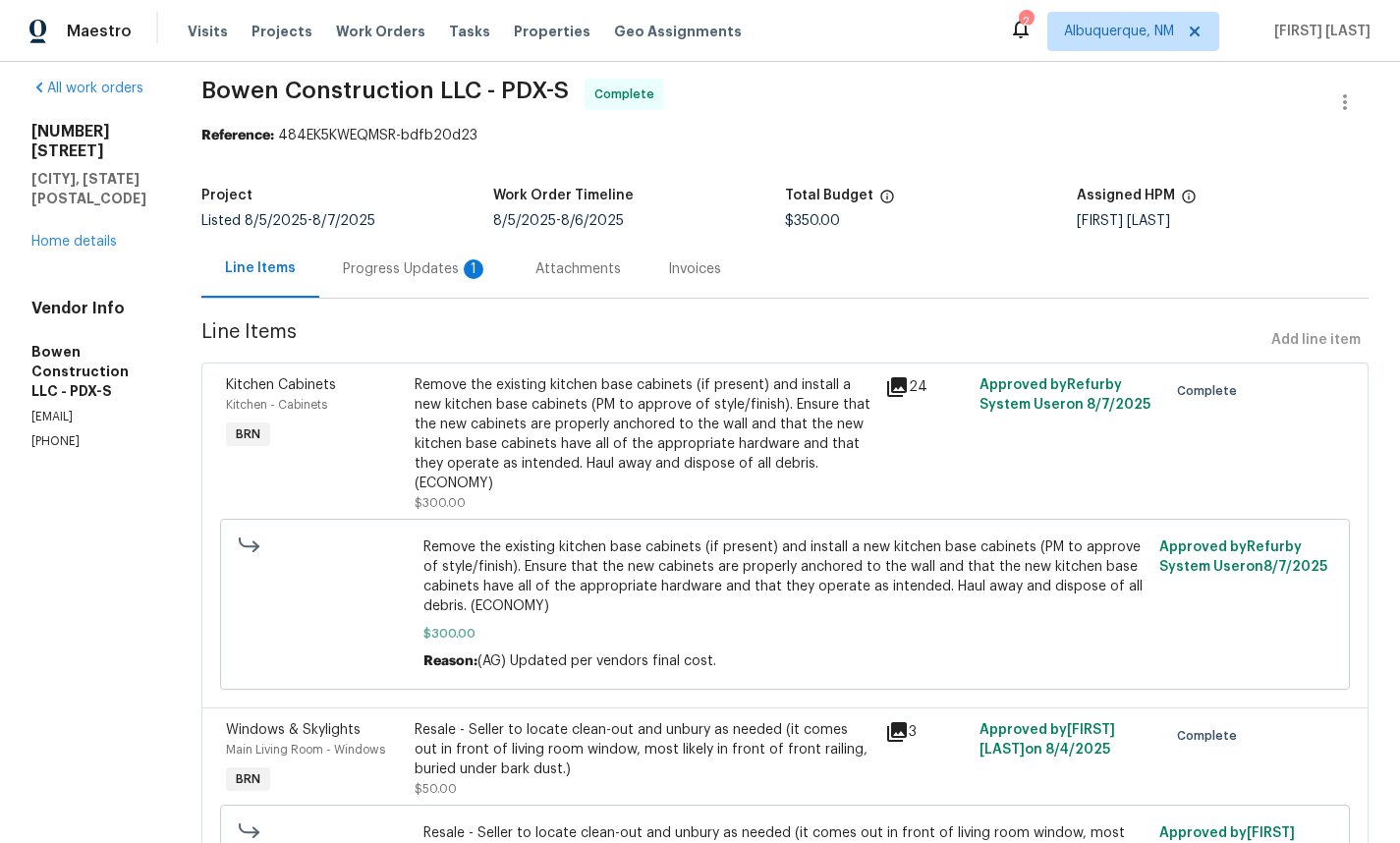 scroll, scrollTop: 14, scrollLeft: 0, axis: vertical 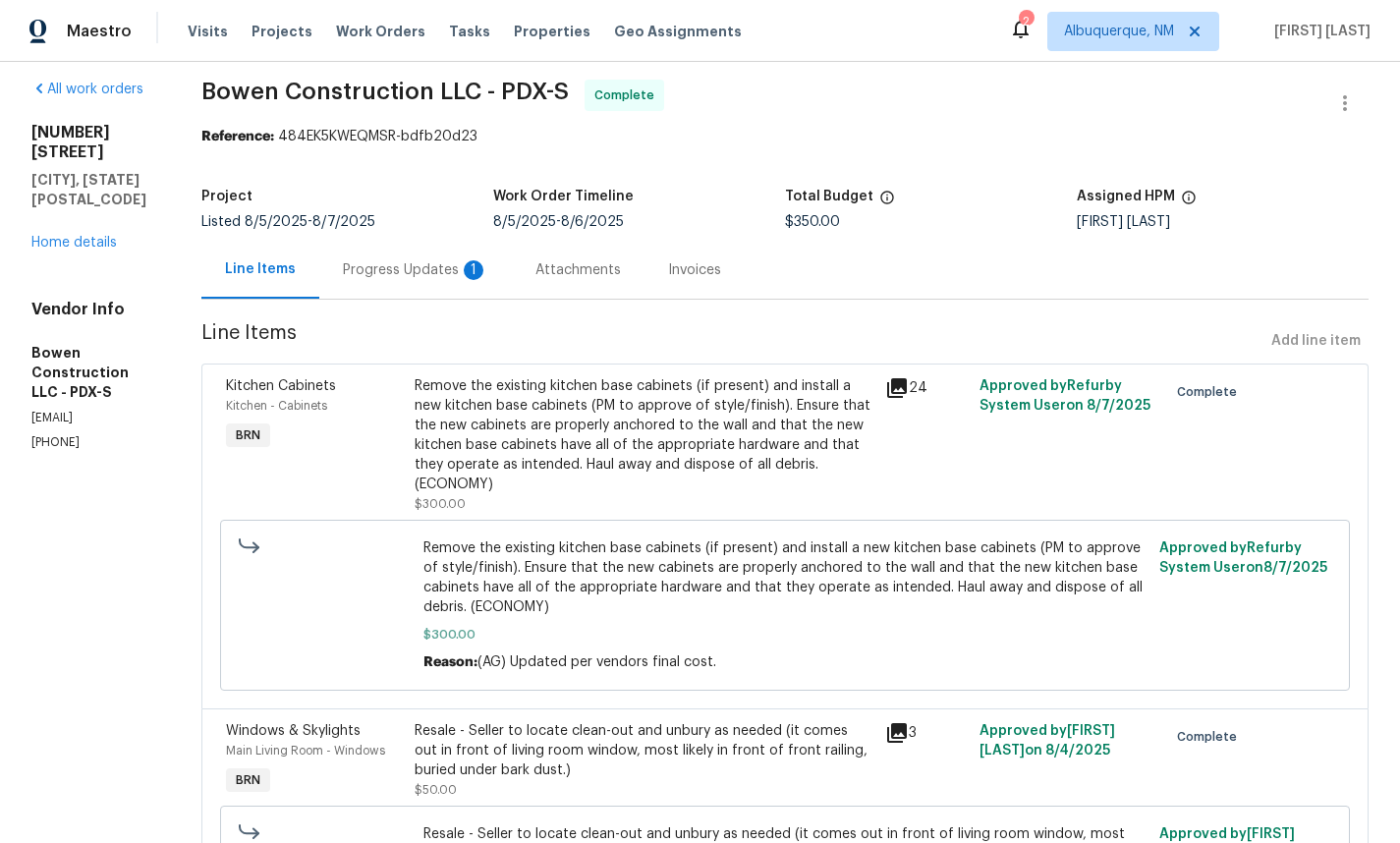 click on "Progress Updates 1" at bounding box center (416, 270) 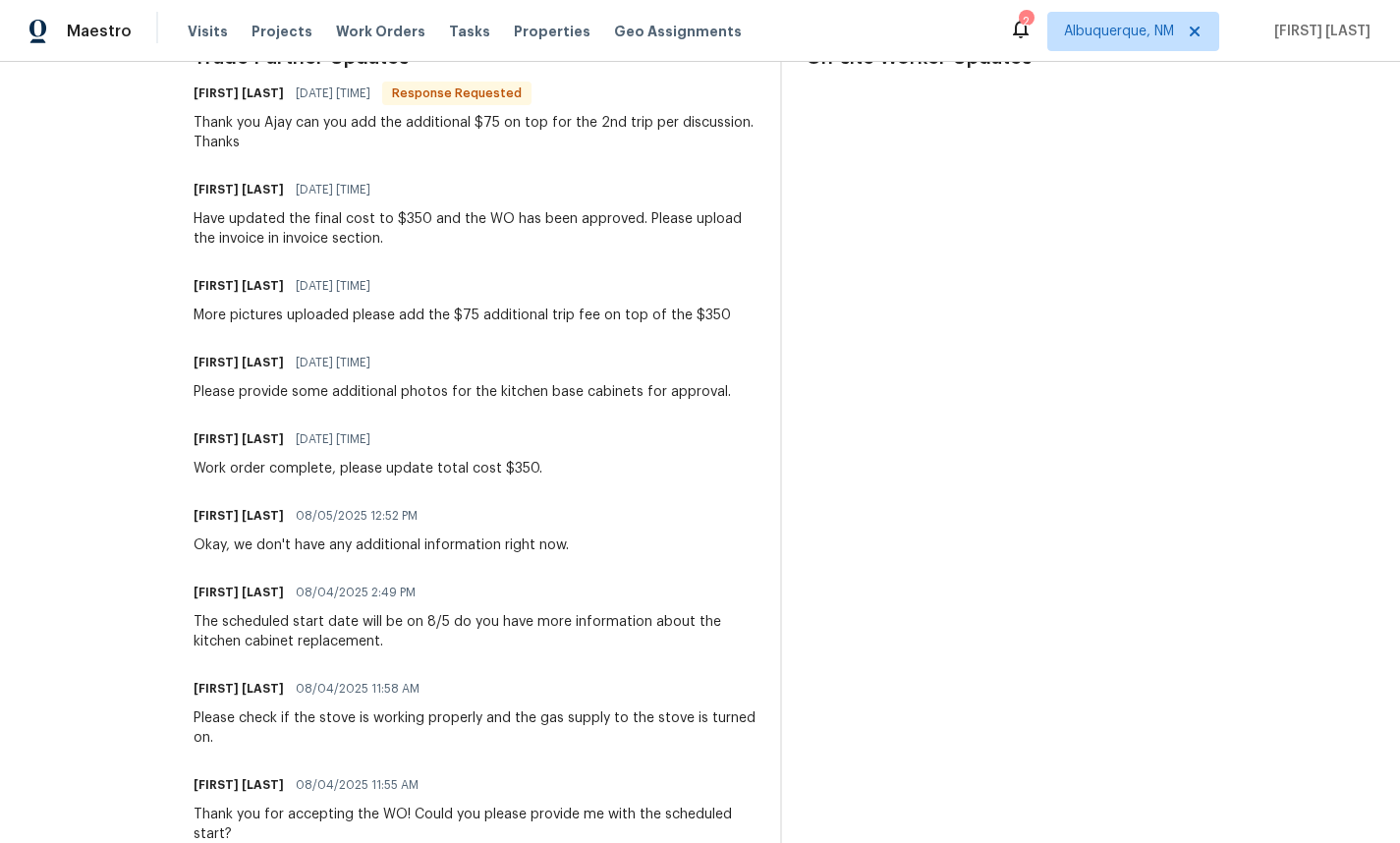scroll, scrollTop: 0, scrollLeft: 0, axis: both 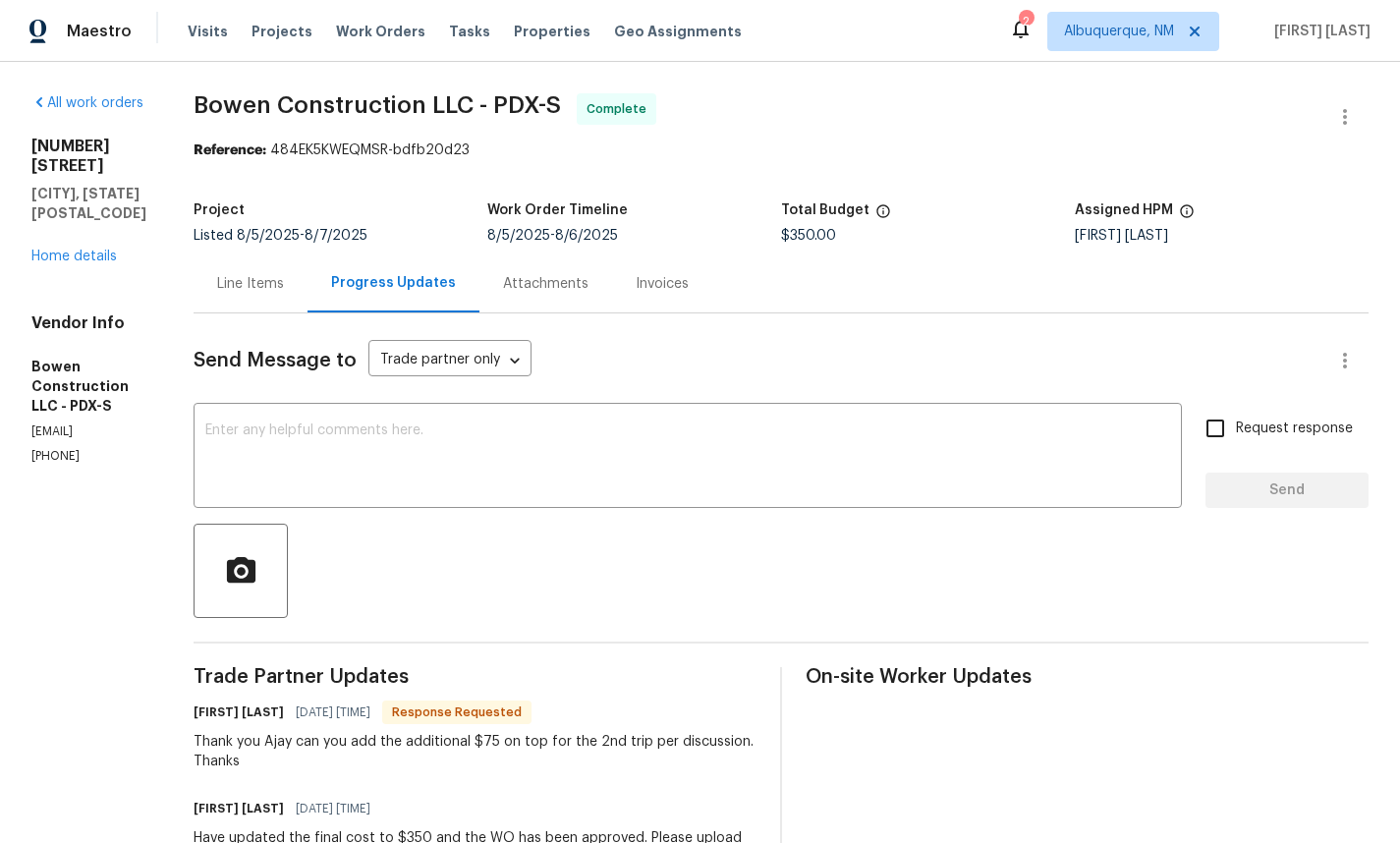 click on "Attachments" at bounding box center [545, 284] 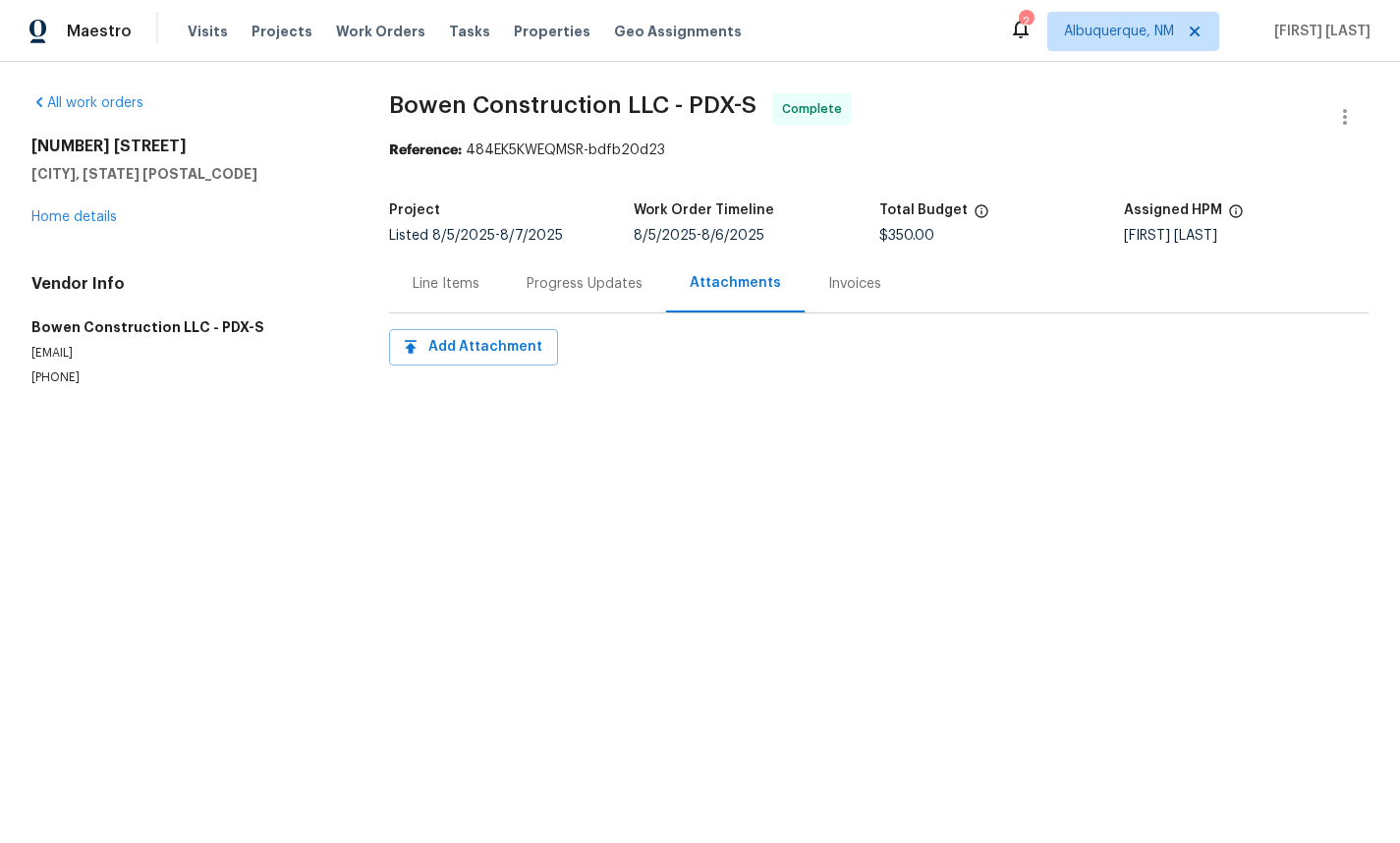 click on "Line Items" at bounding box center [446, 284] 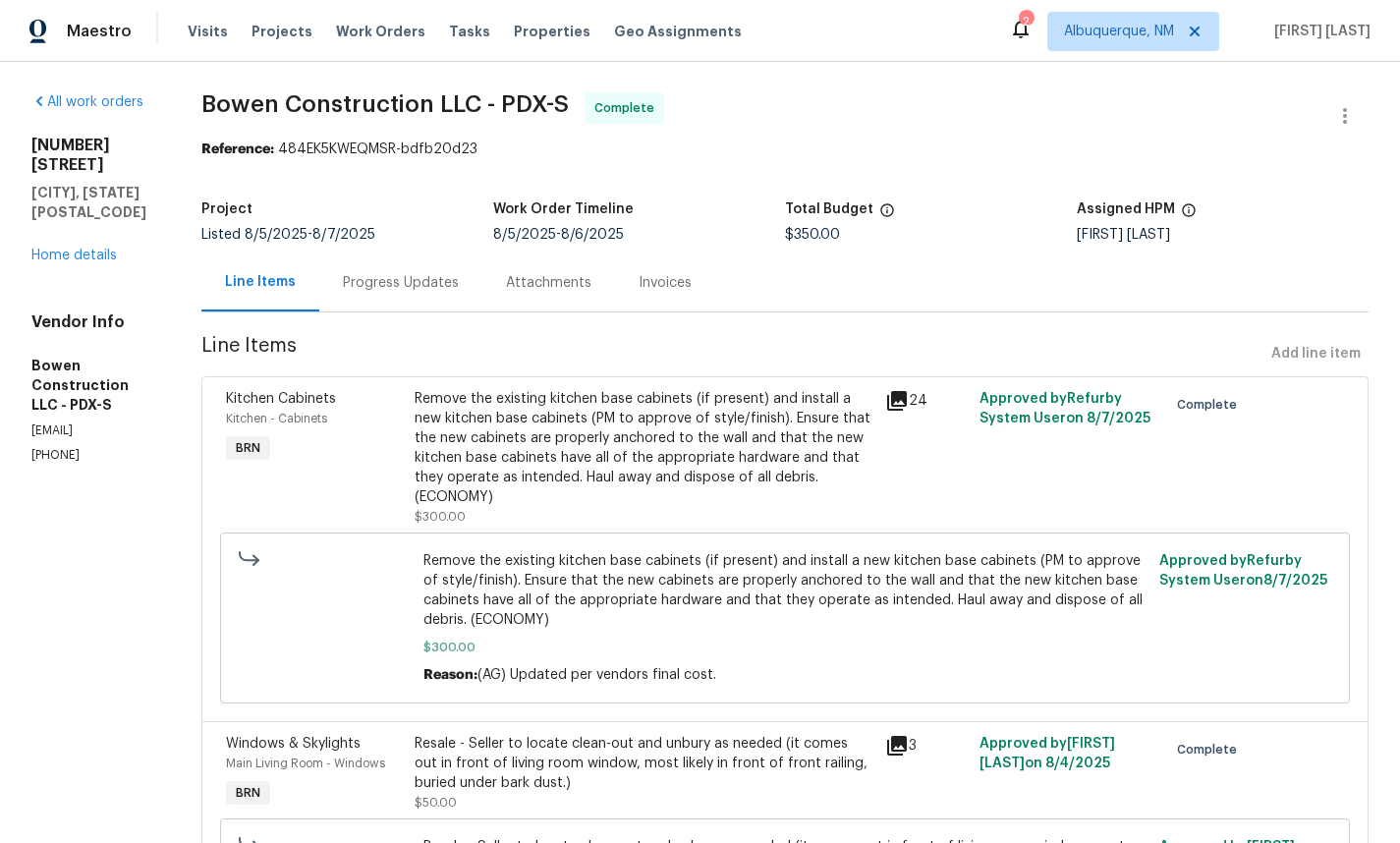 scroll, scrollTop: 0, scrollLeft: 0, axis: both 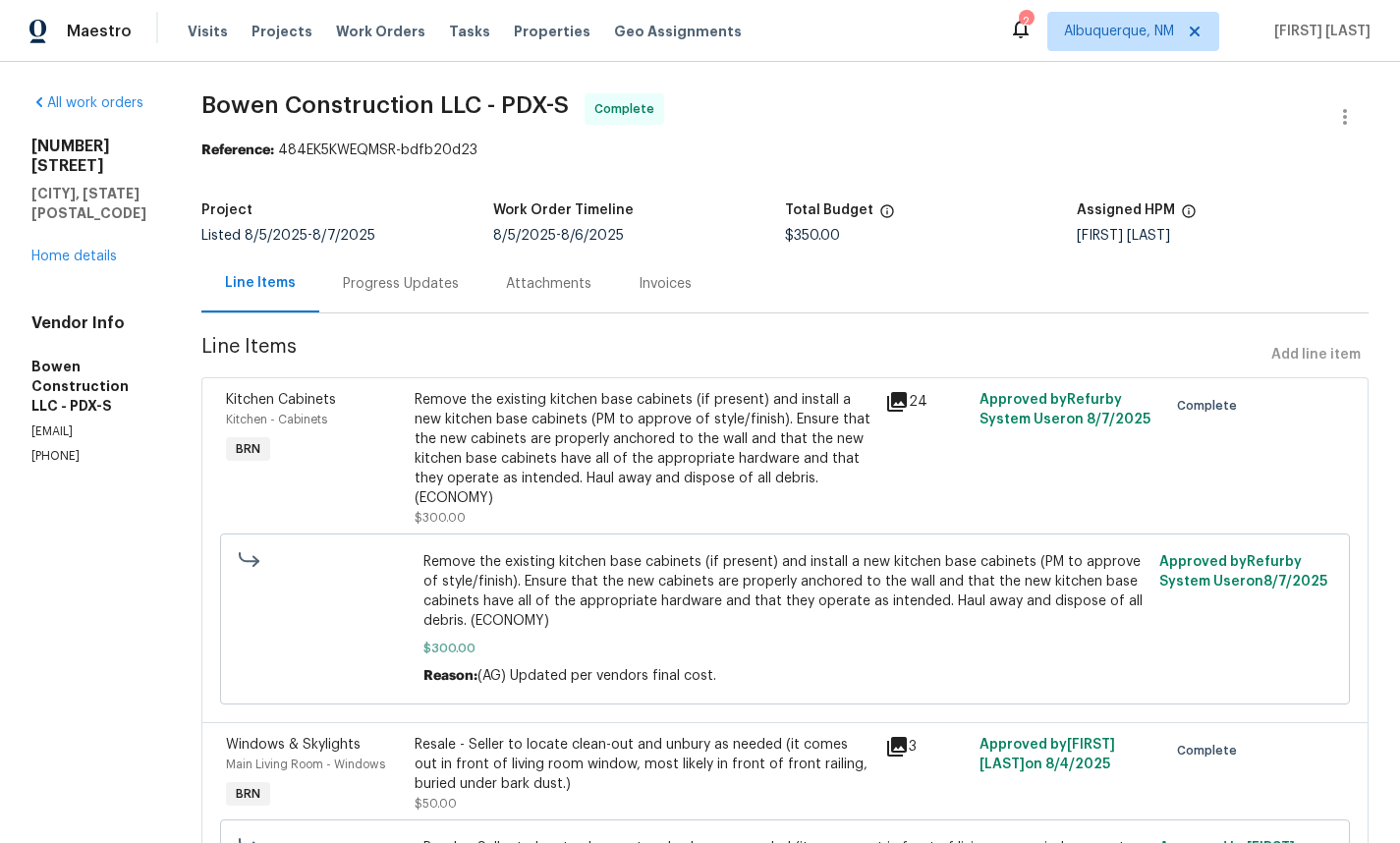 click on "Attachments" at bounding box center [548, 284] 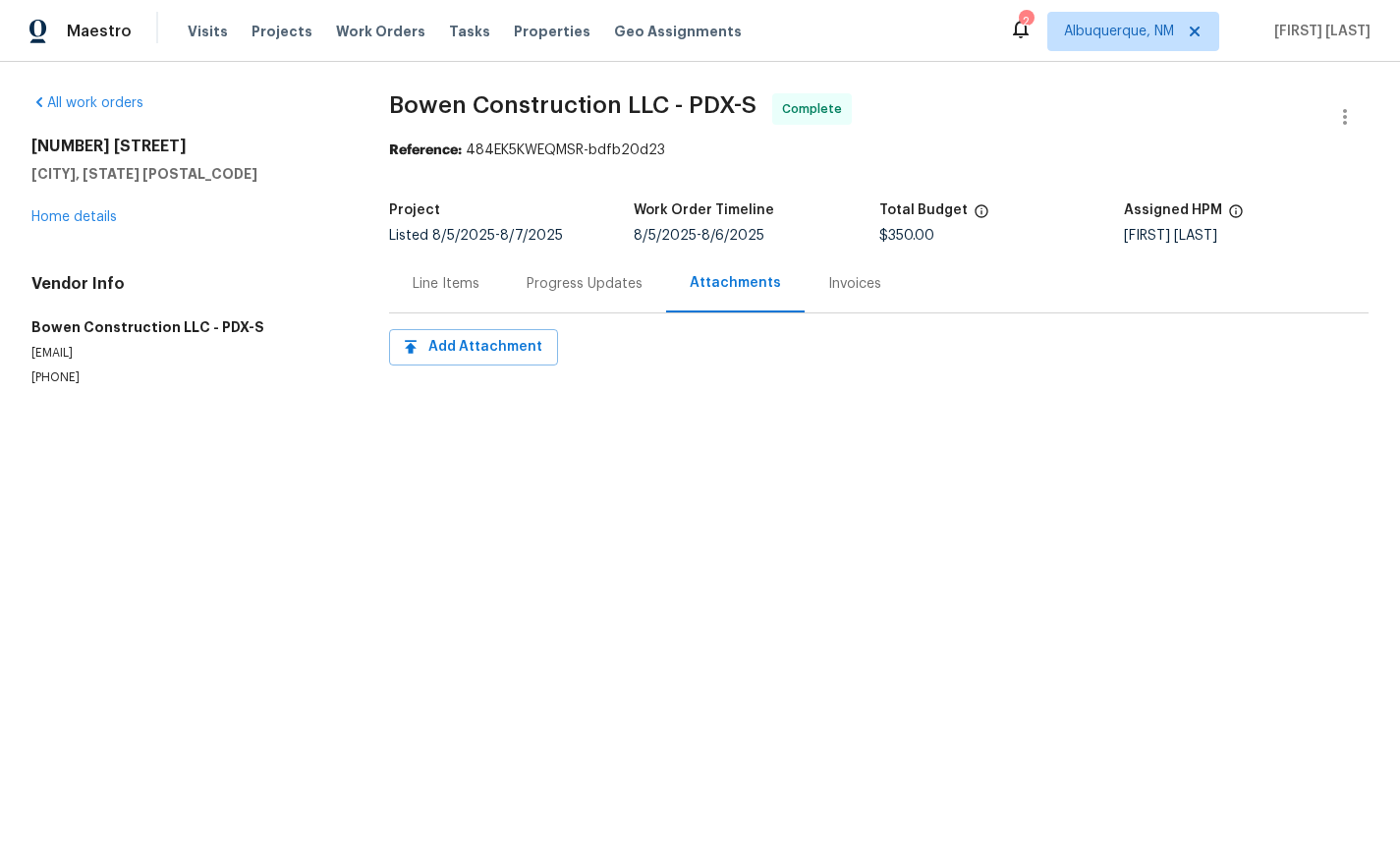 click on "Line Items" at bounding box center [446, 283] 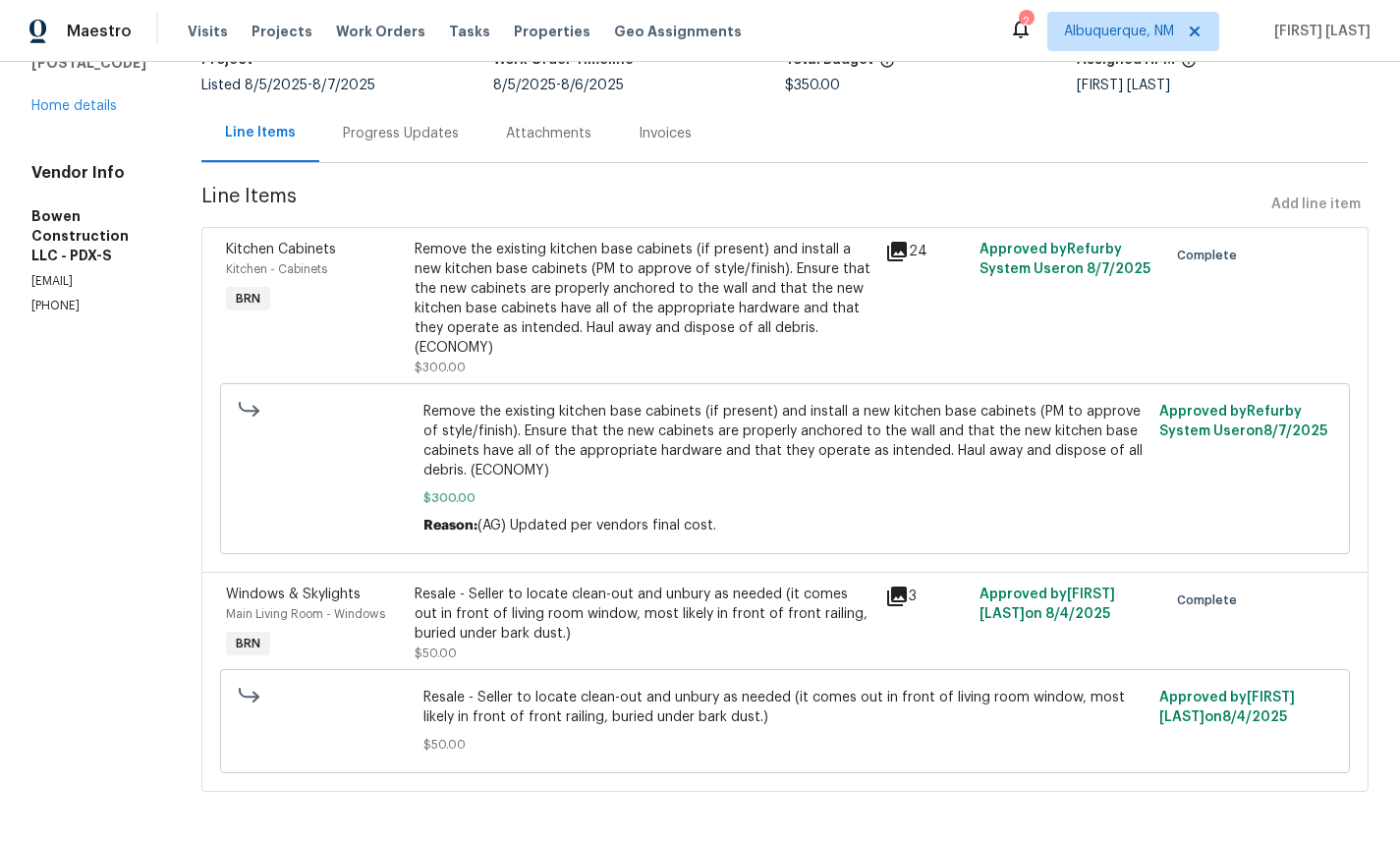 scroll, scrollTop: 0, scrollLeft: 0, axis: both 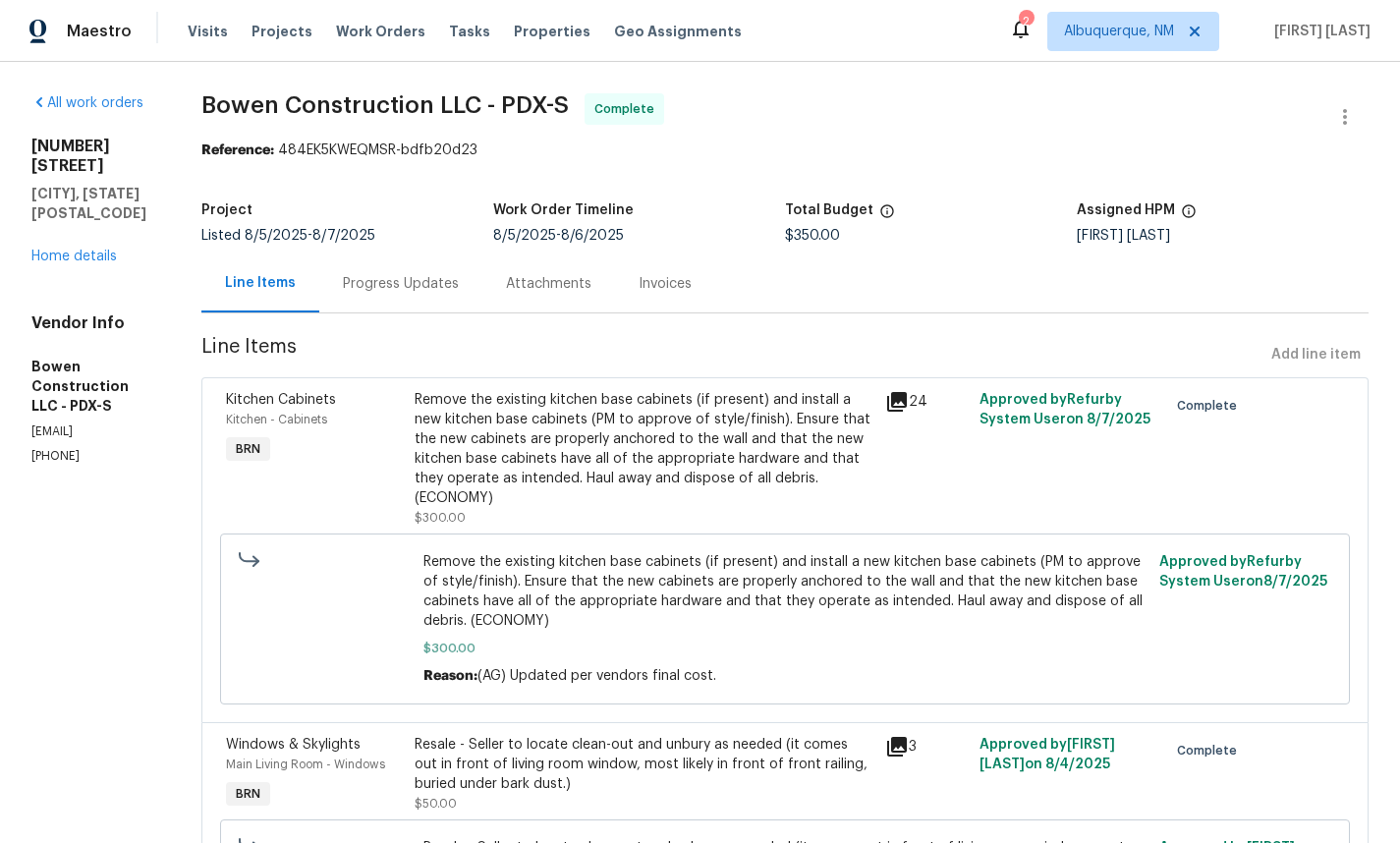 click on "Invoices" at bounding box center [665, 284] 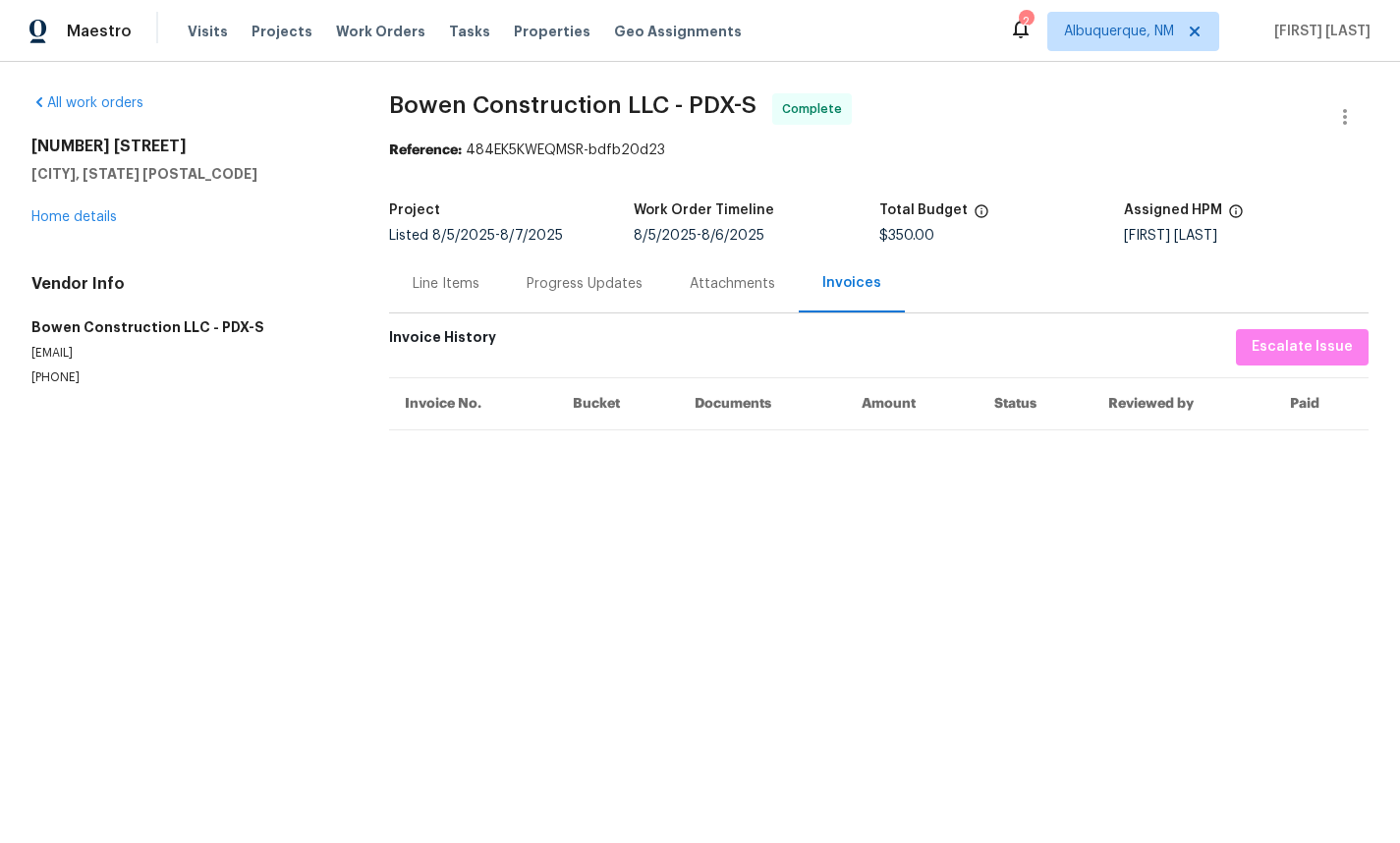 click on "Line Items" at bounding box center (446, 283) 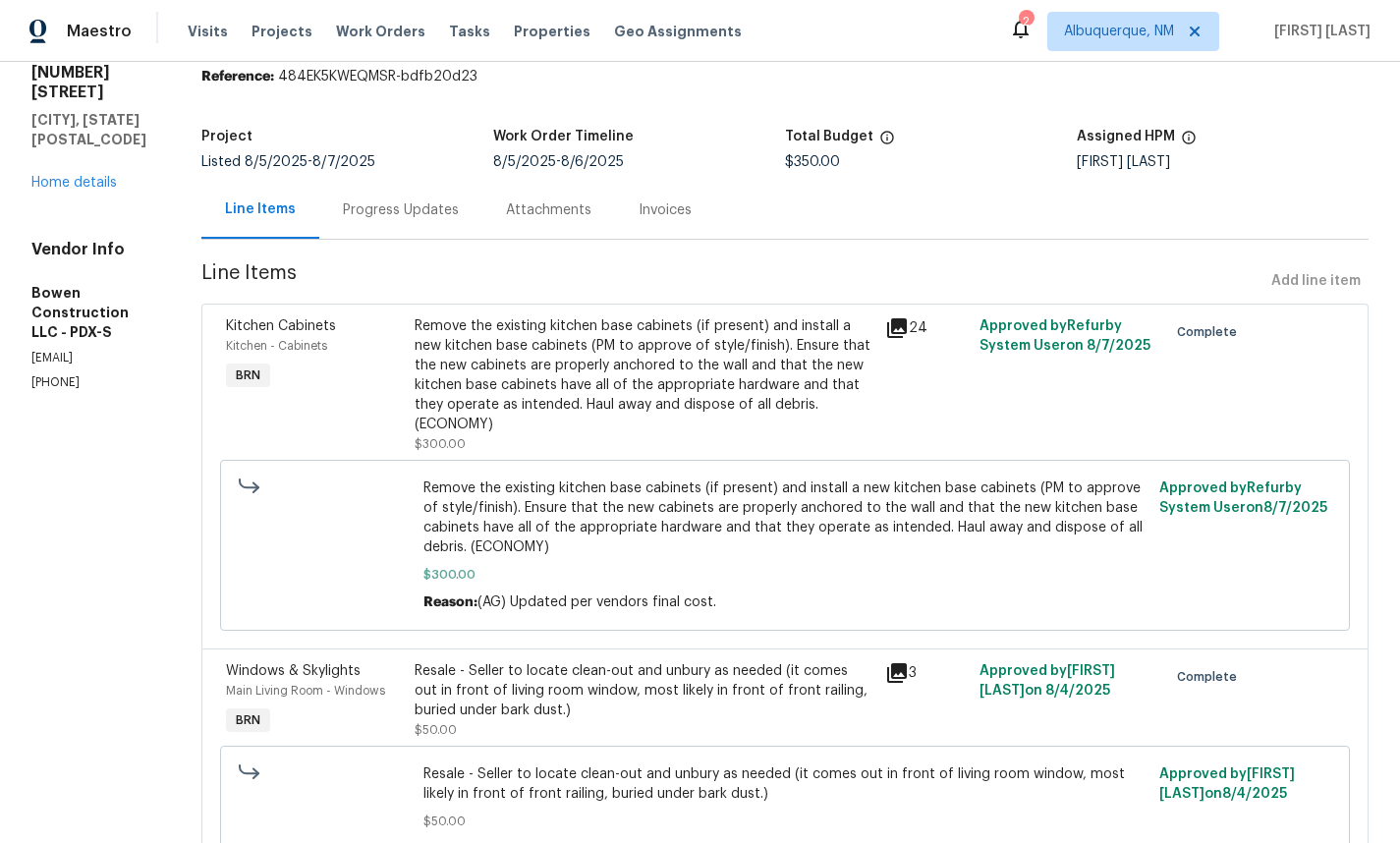 scroll, scrollTop: 48, scrollLeft: 0, axis: vertical 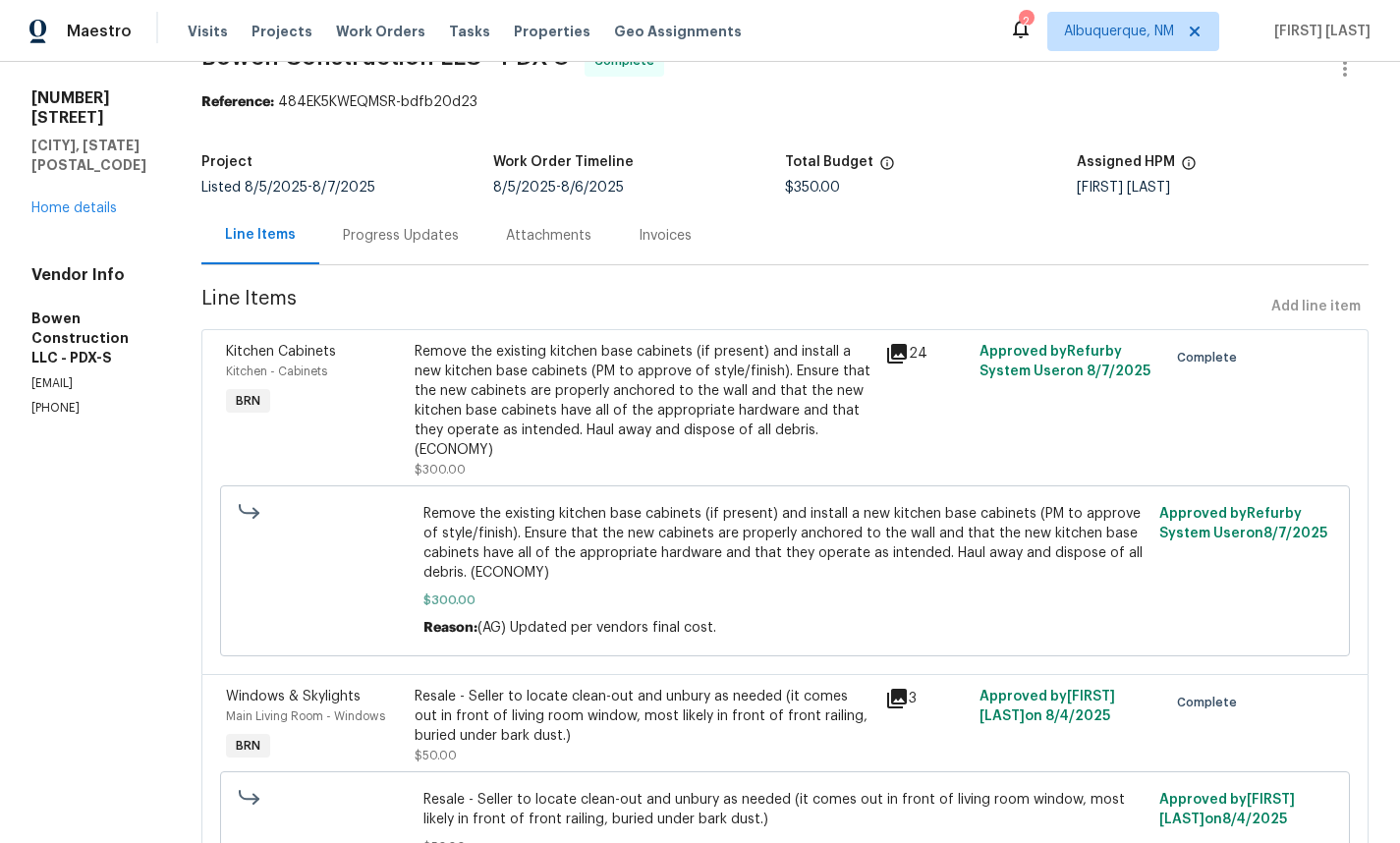 click 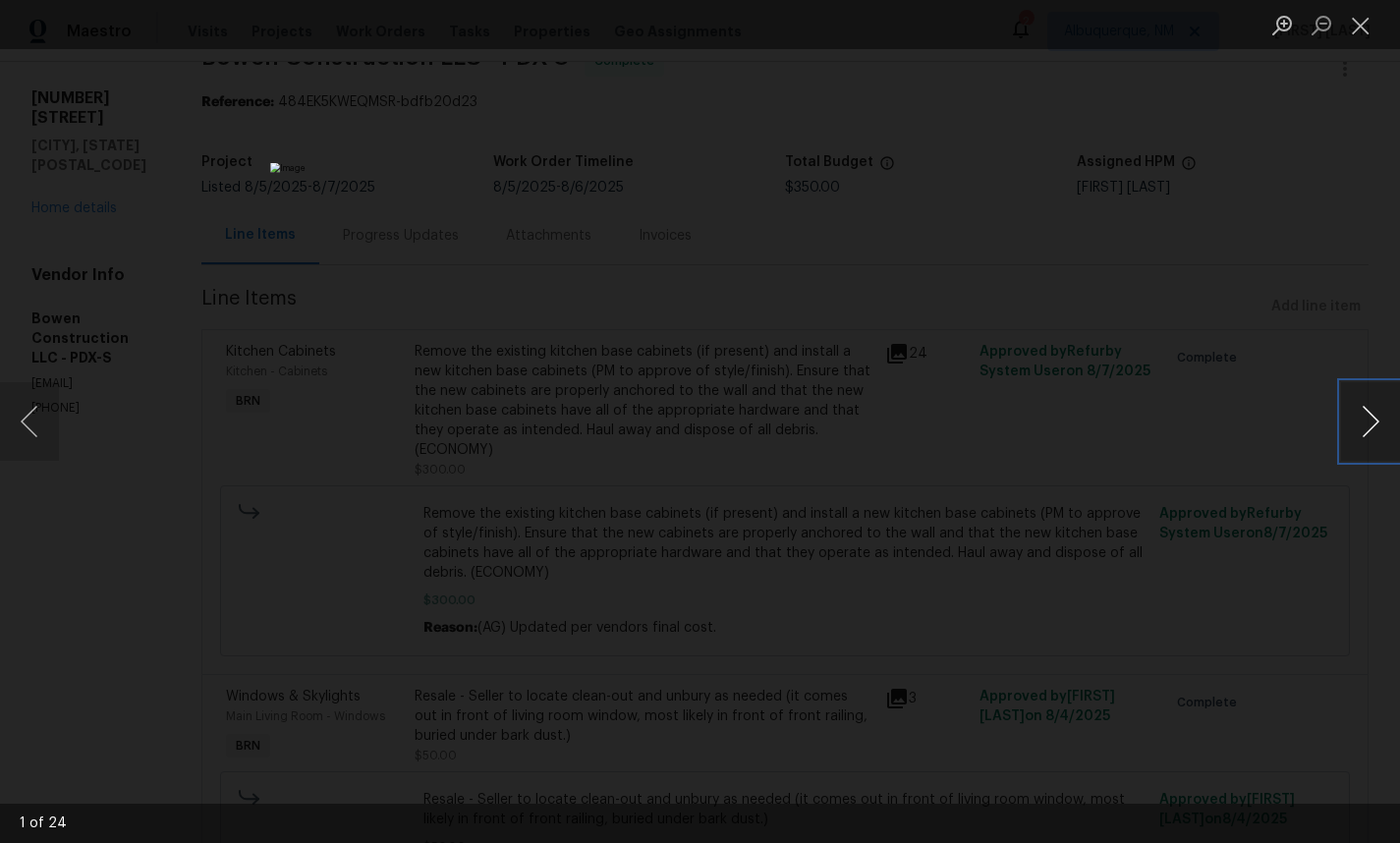 click at bounding box center [1371, 422] 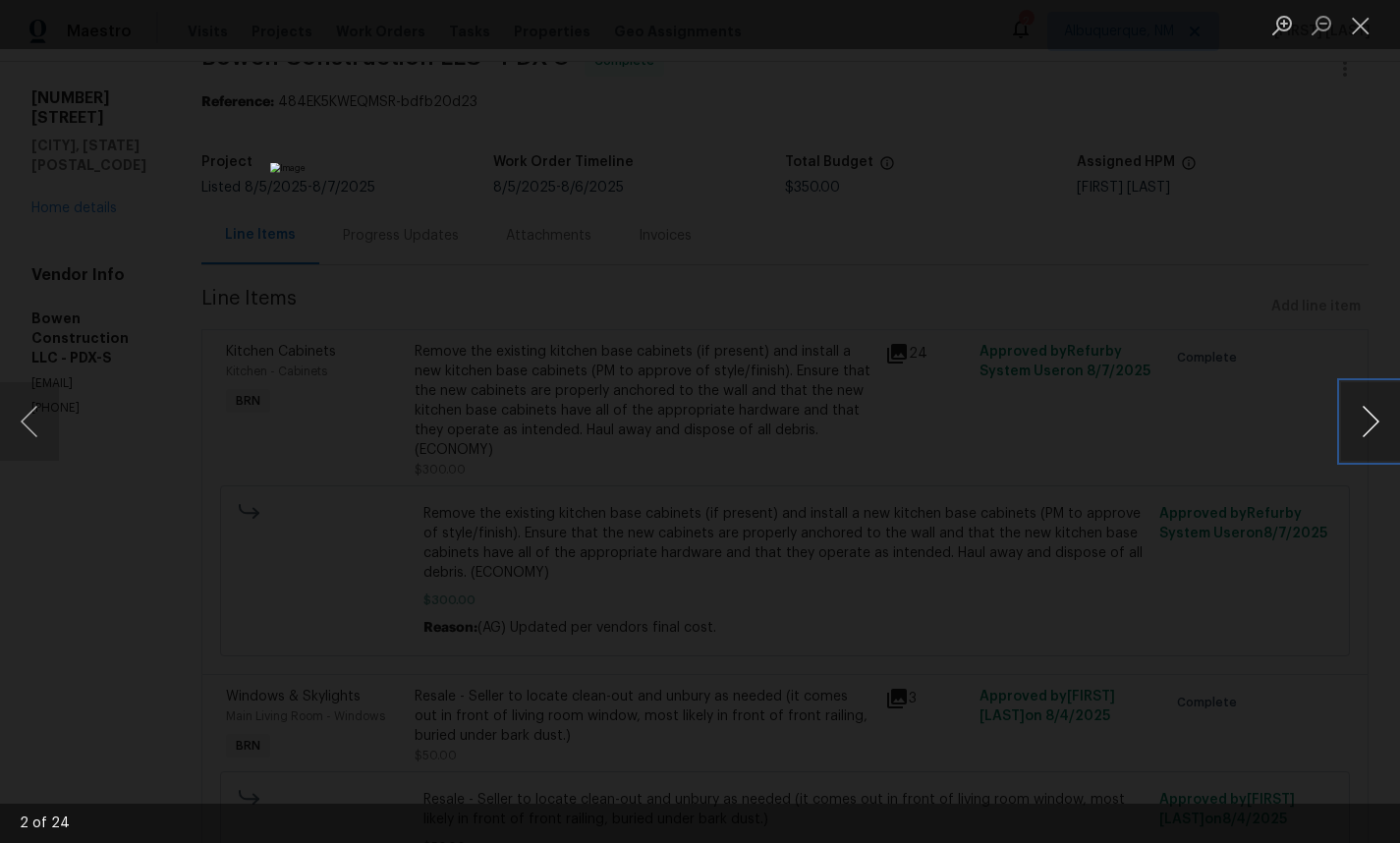 click at bounding box center (1371, 422) 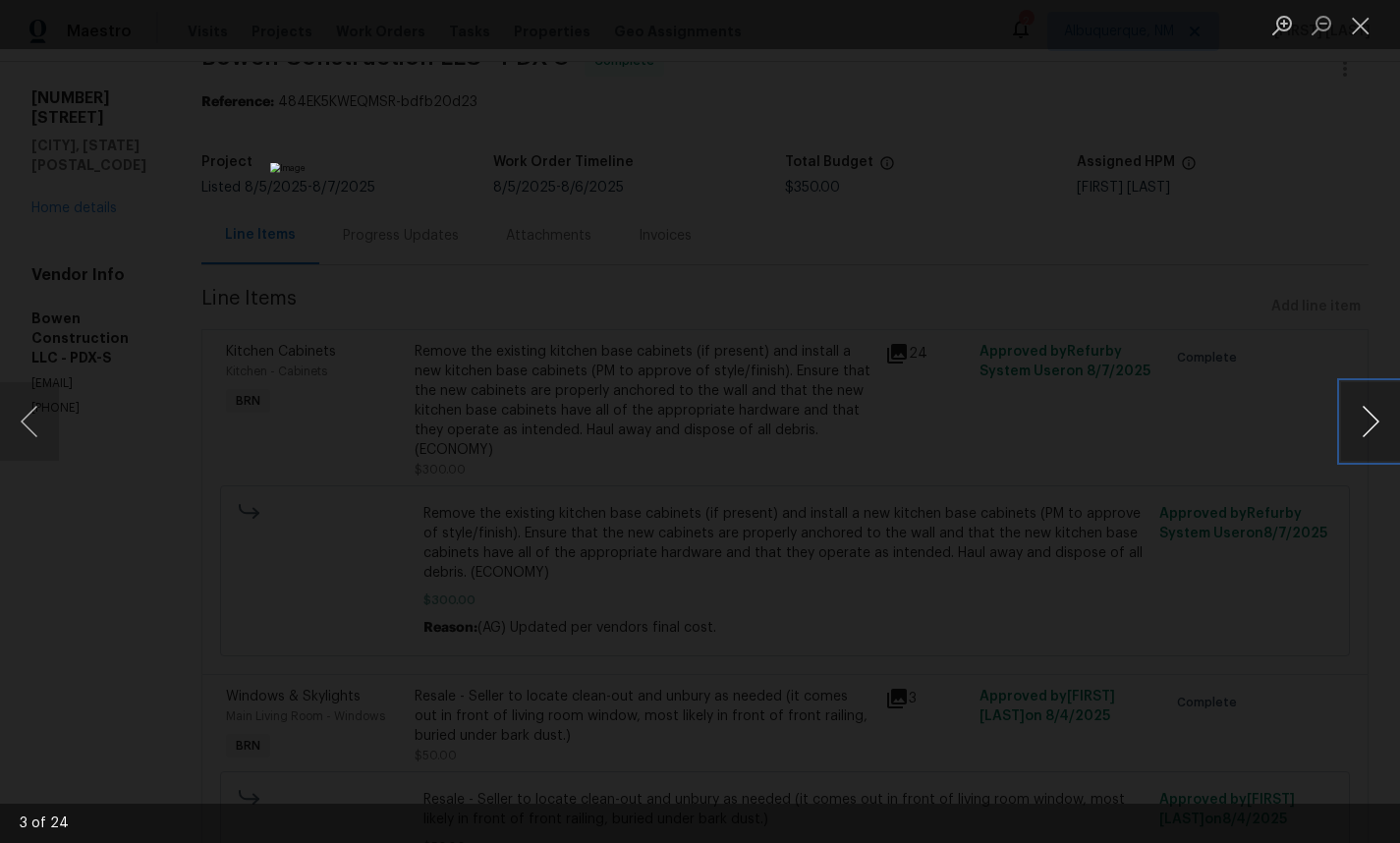 click at bounding box center (1371, 422) 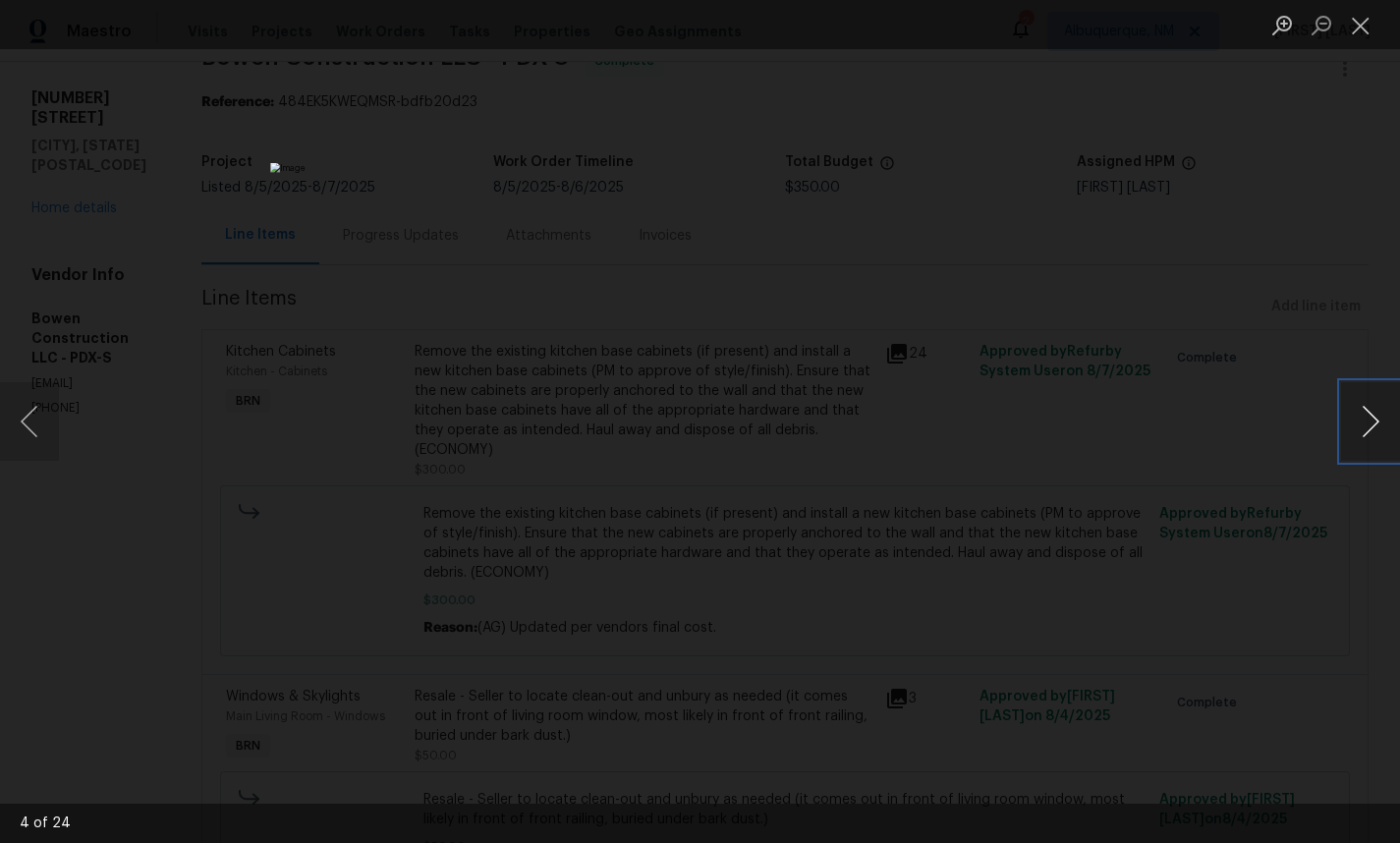 click at bounding box center (1371, 422) 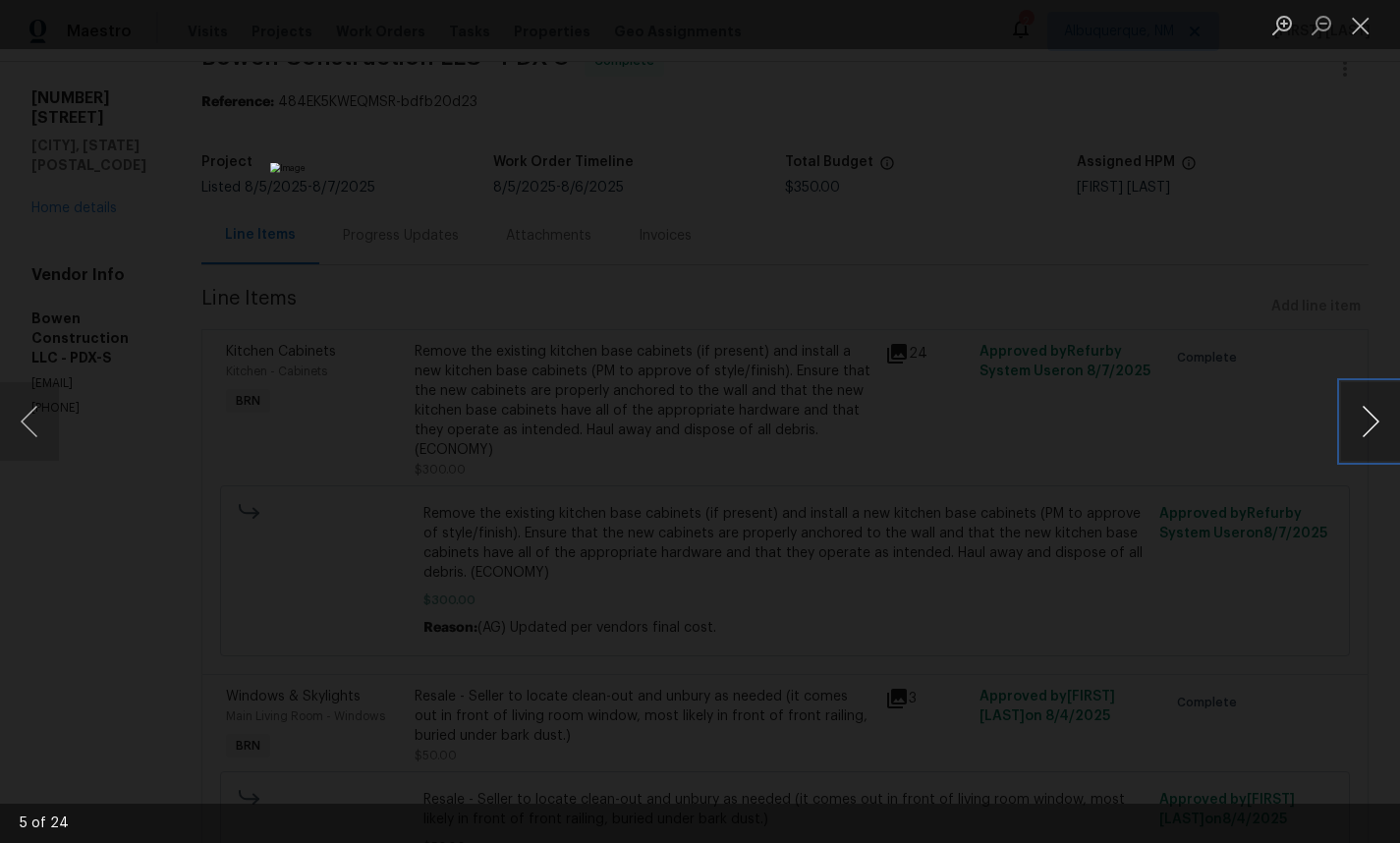click at bounding box center (1371, 422) 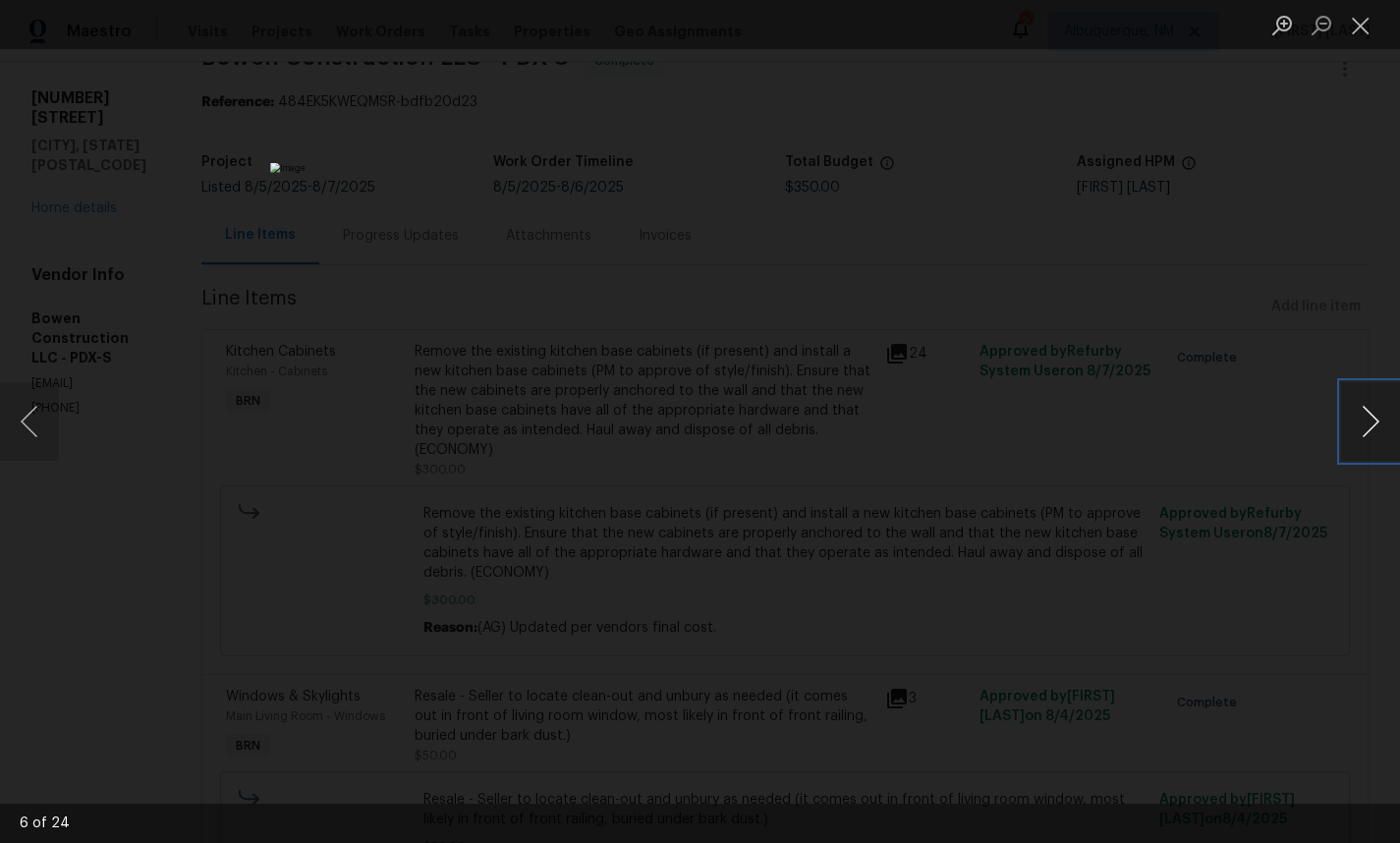 click at bounding box center (1371, 422) 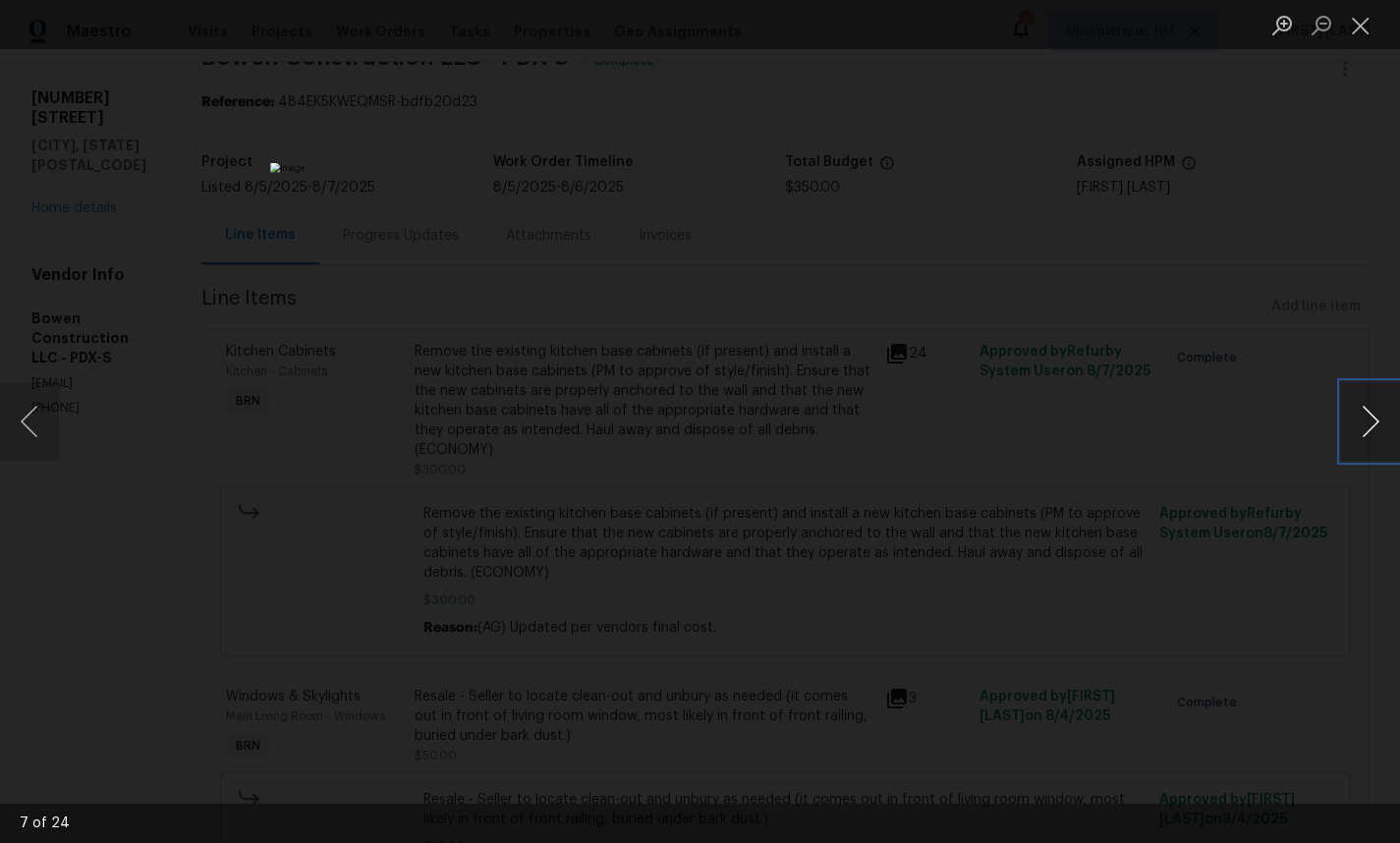 click at bounding box center [1371, 422] 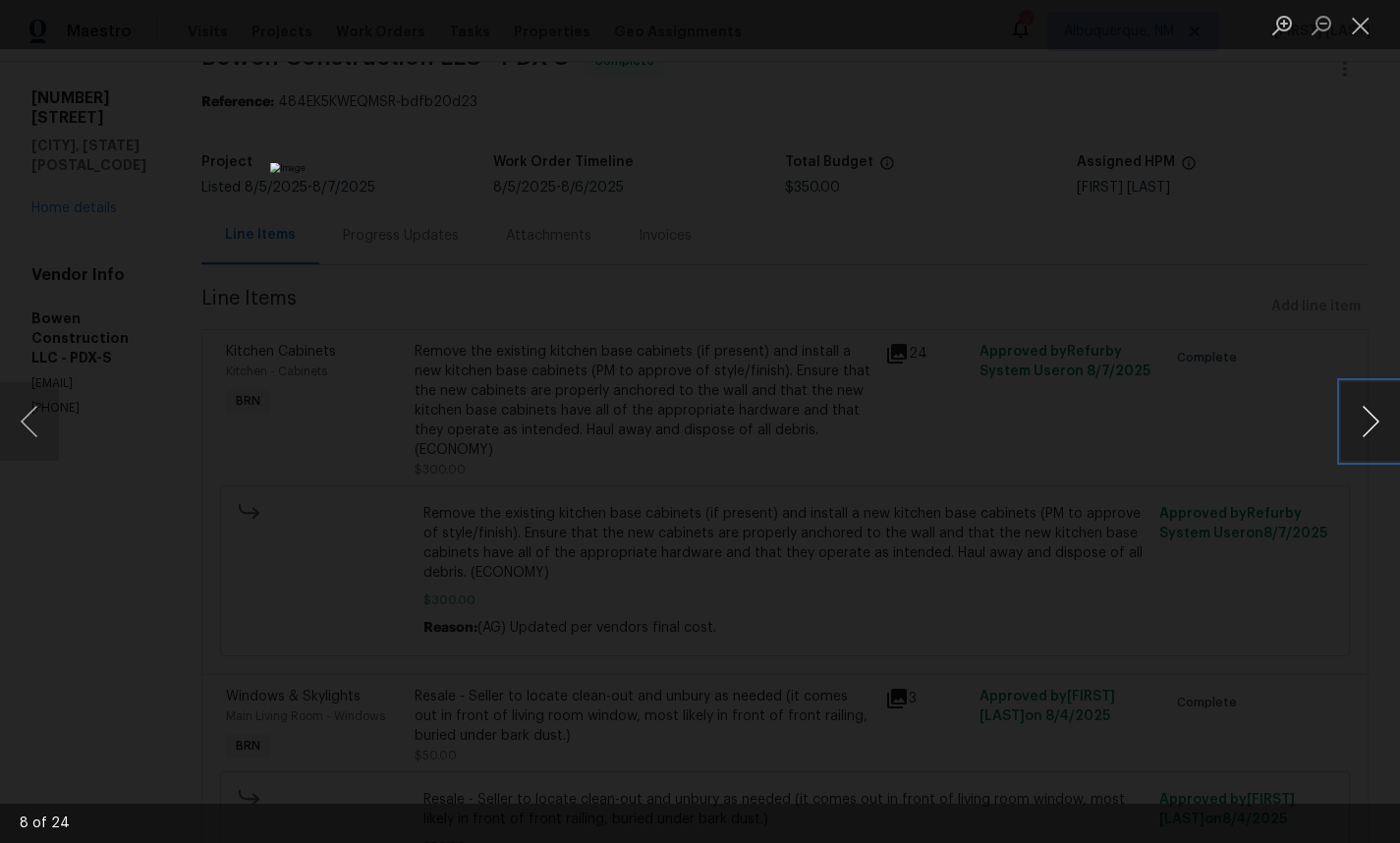 click at bounding box center [1371, 422] 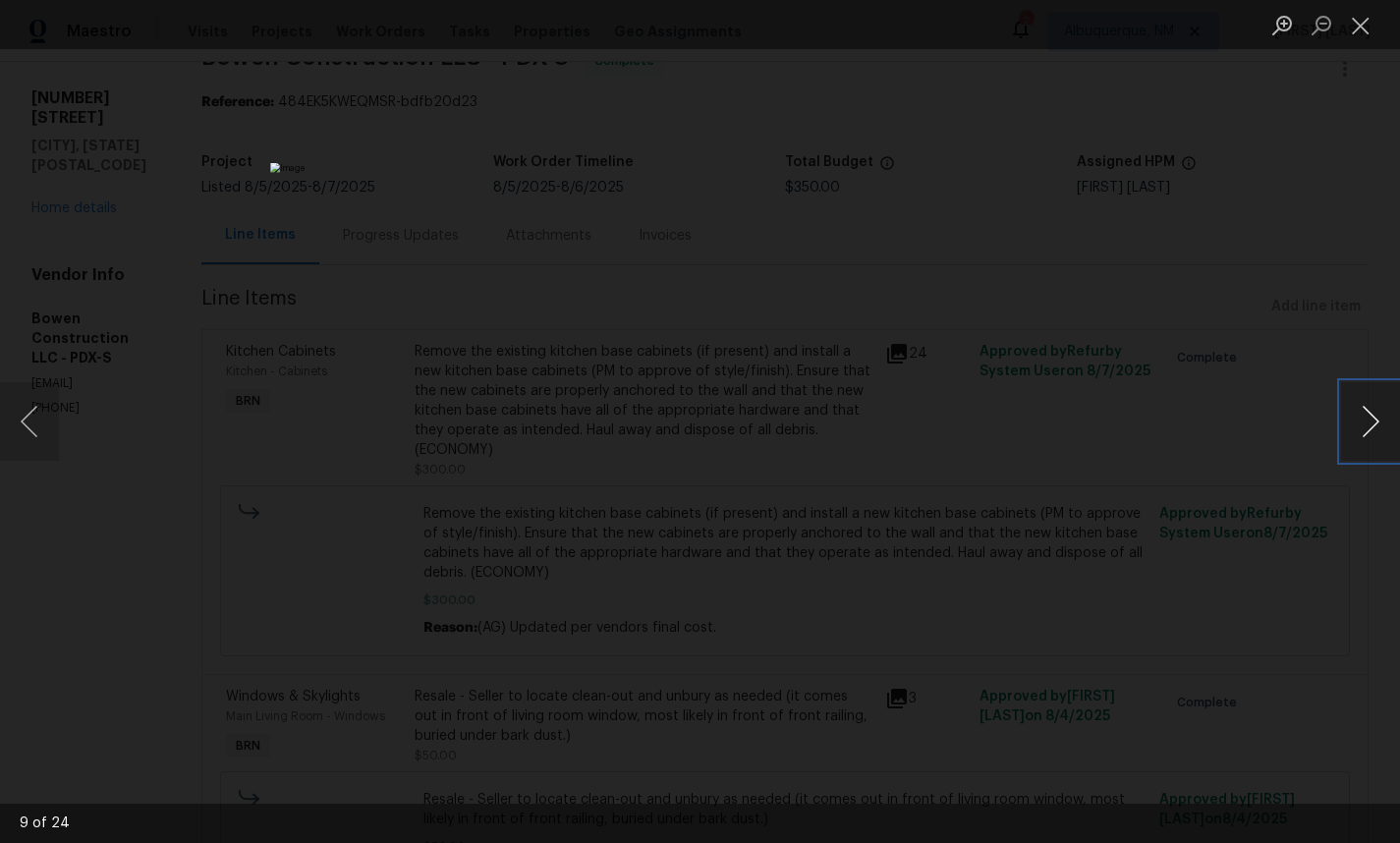 click at bounding box center [1371, 422] 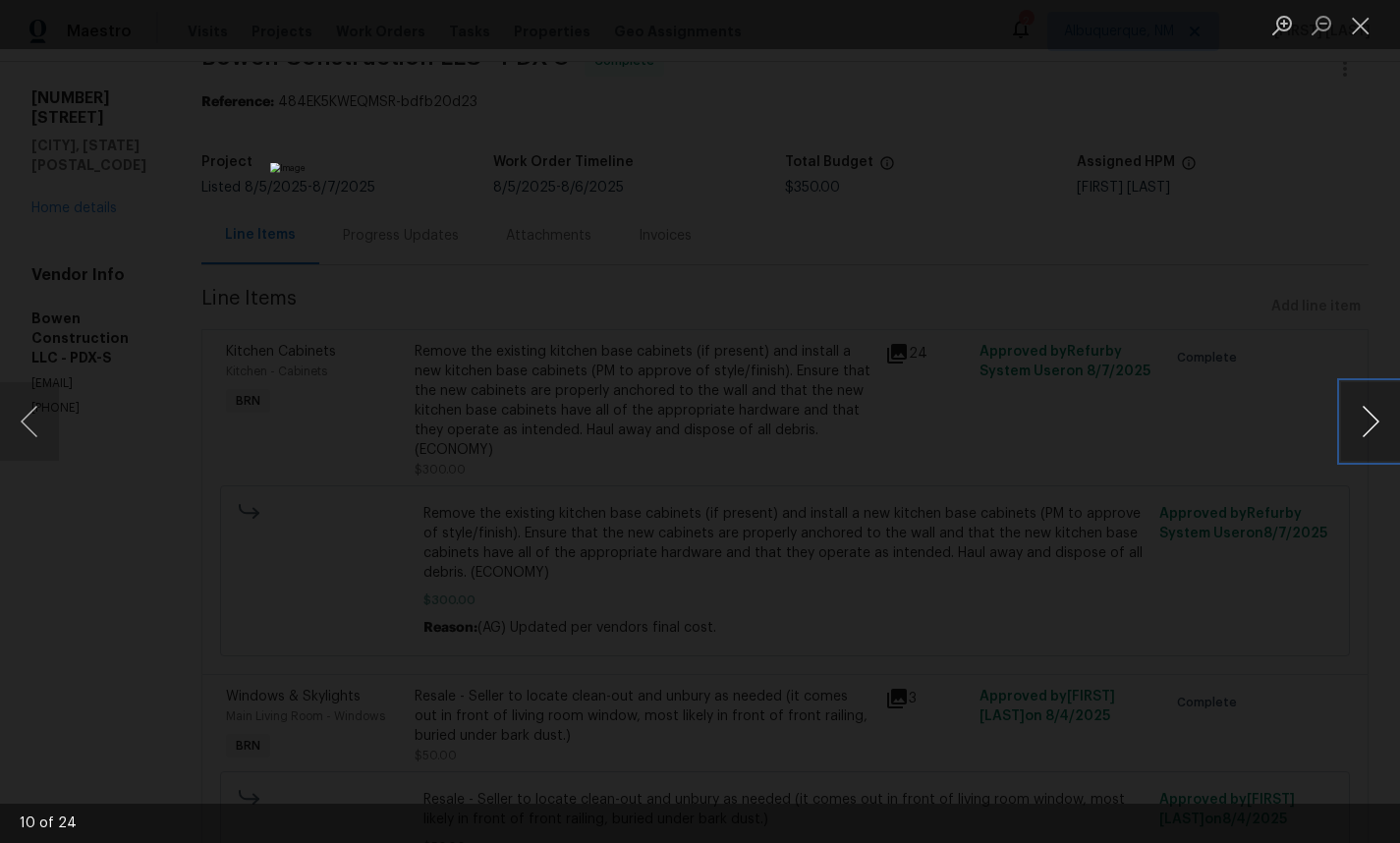 click at bounding box center (1371, 422) 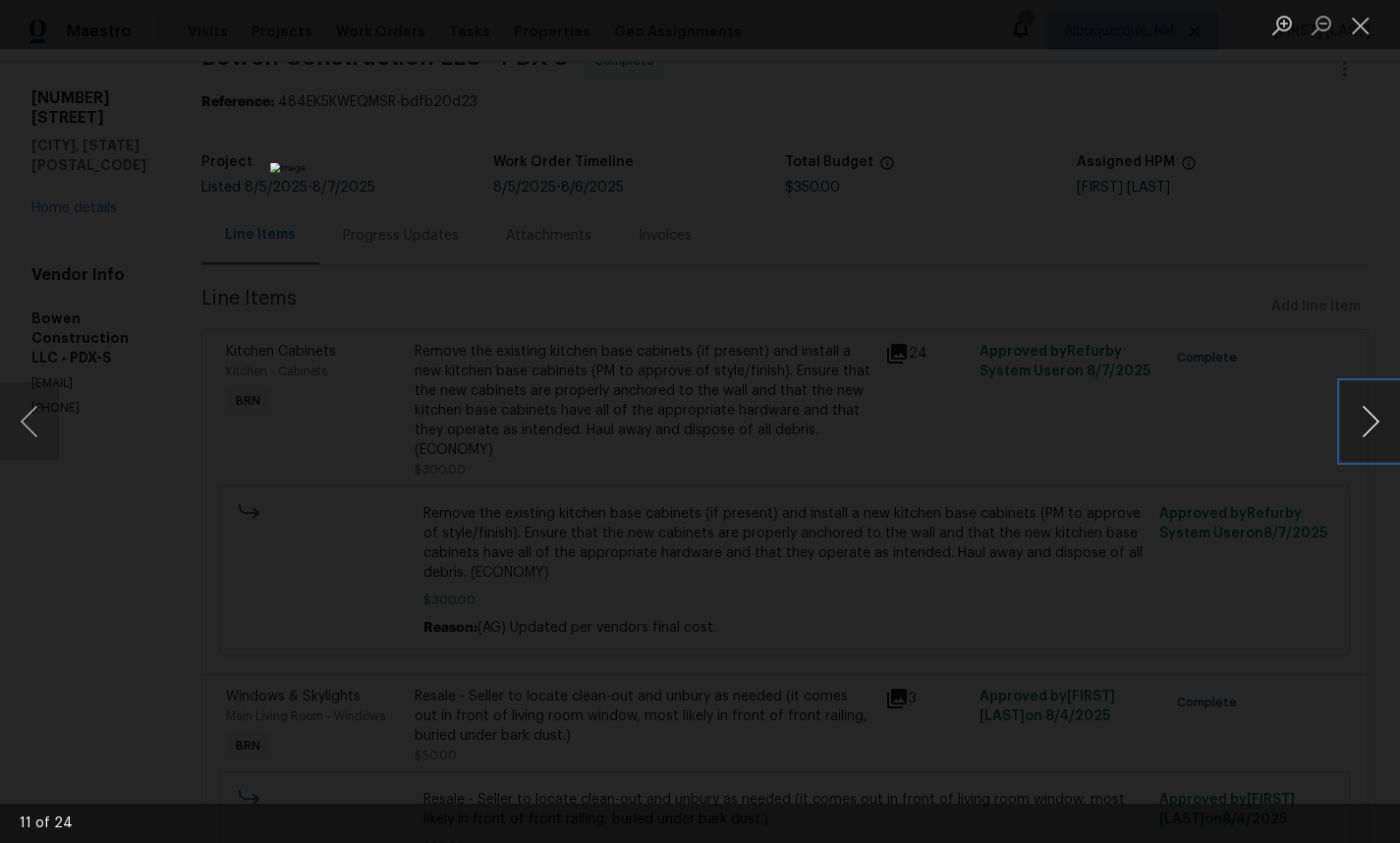 click at bounding box center (1371, 422) 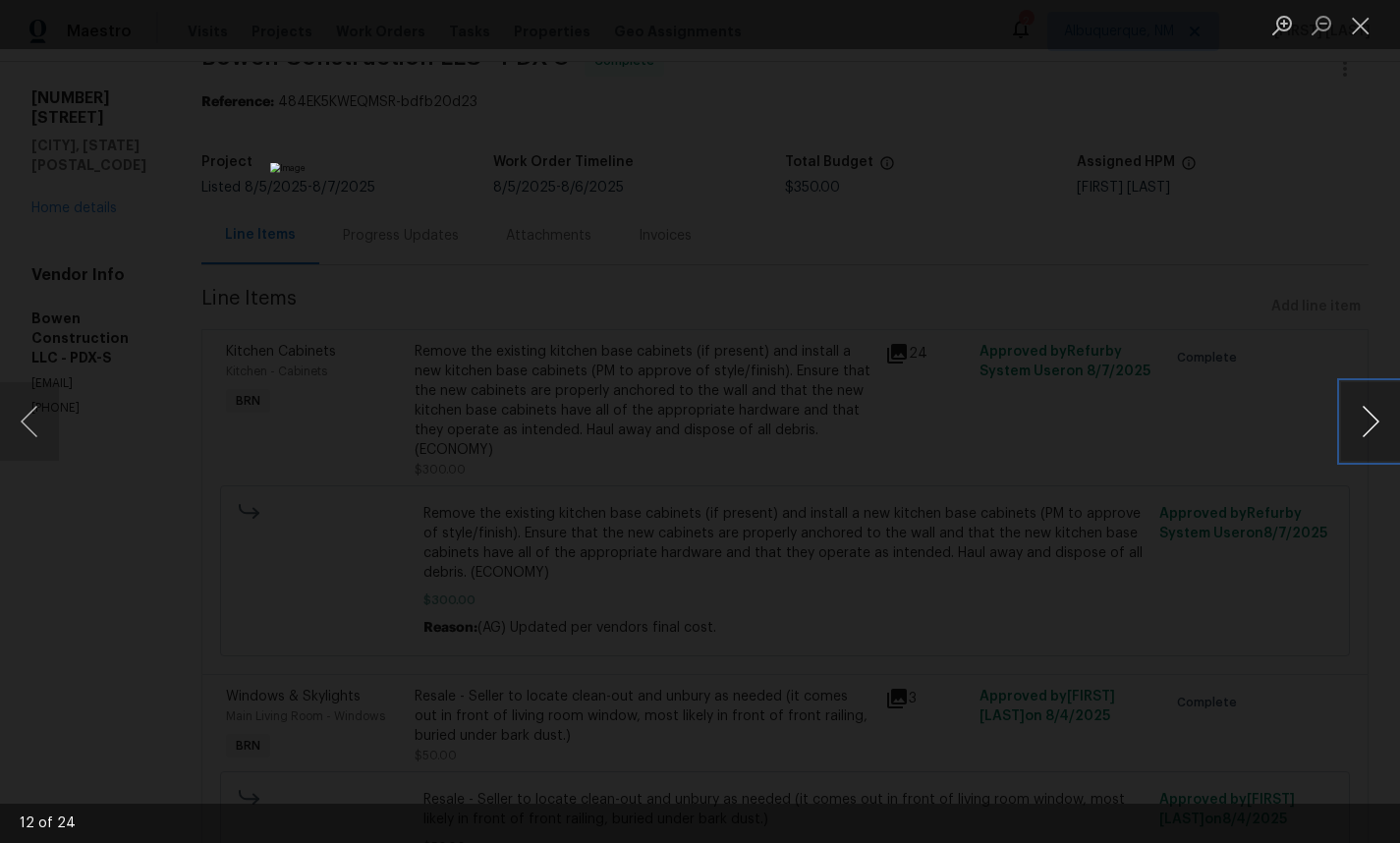 click at bounding box center [1371, 422] 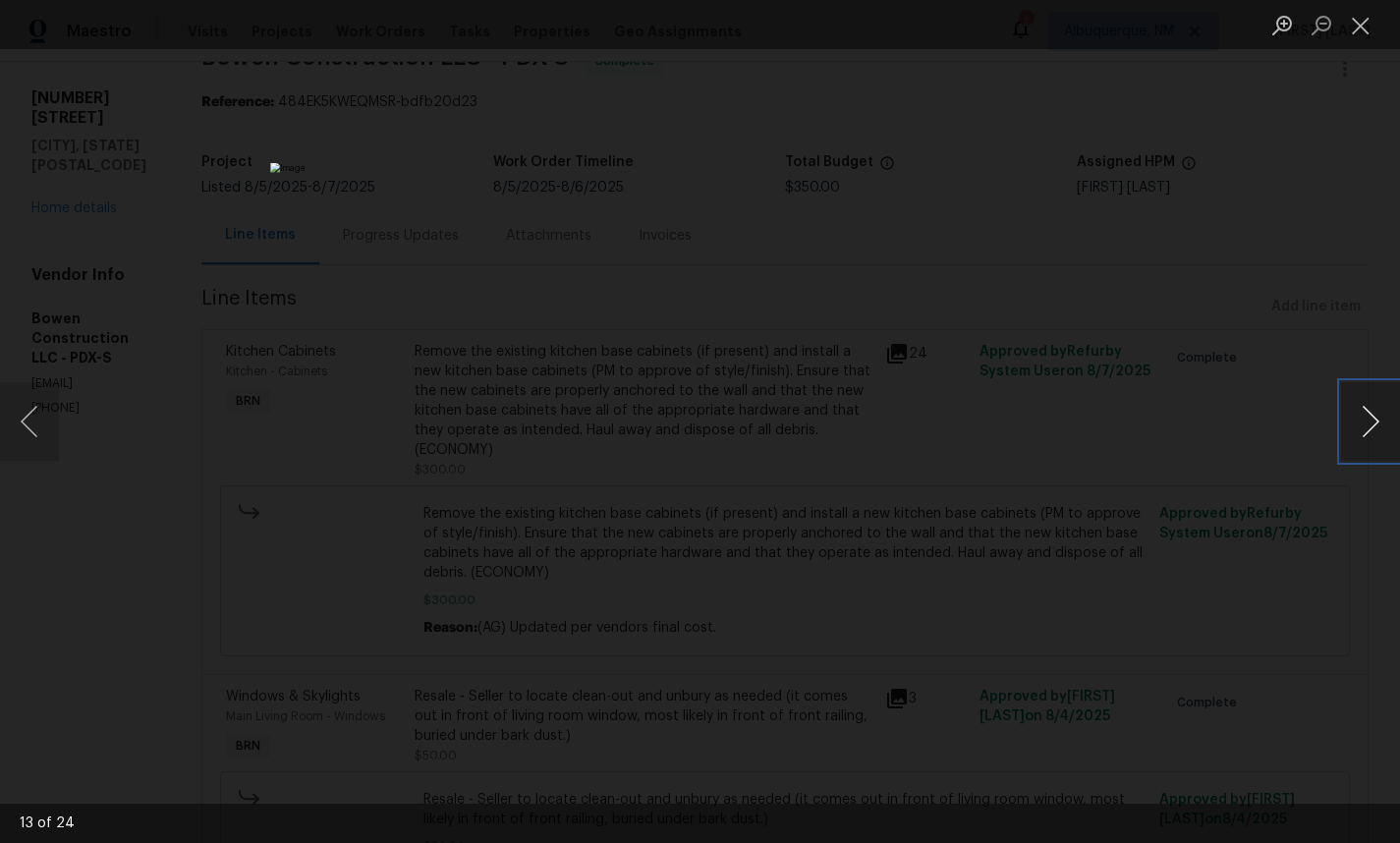click at bounding box center [1371, 422] 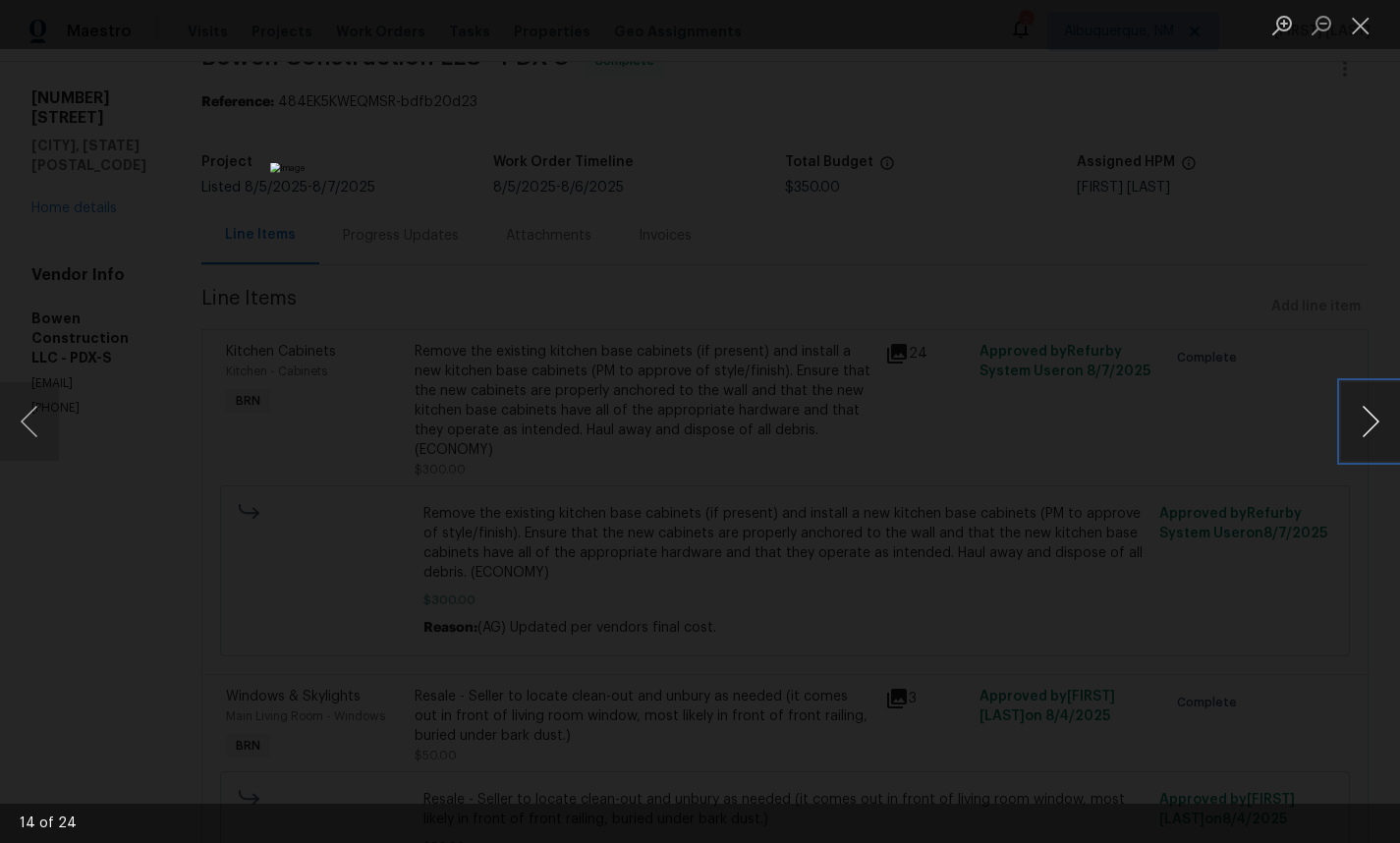 click at bounding box center [1371, 422] 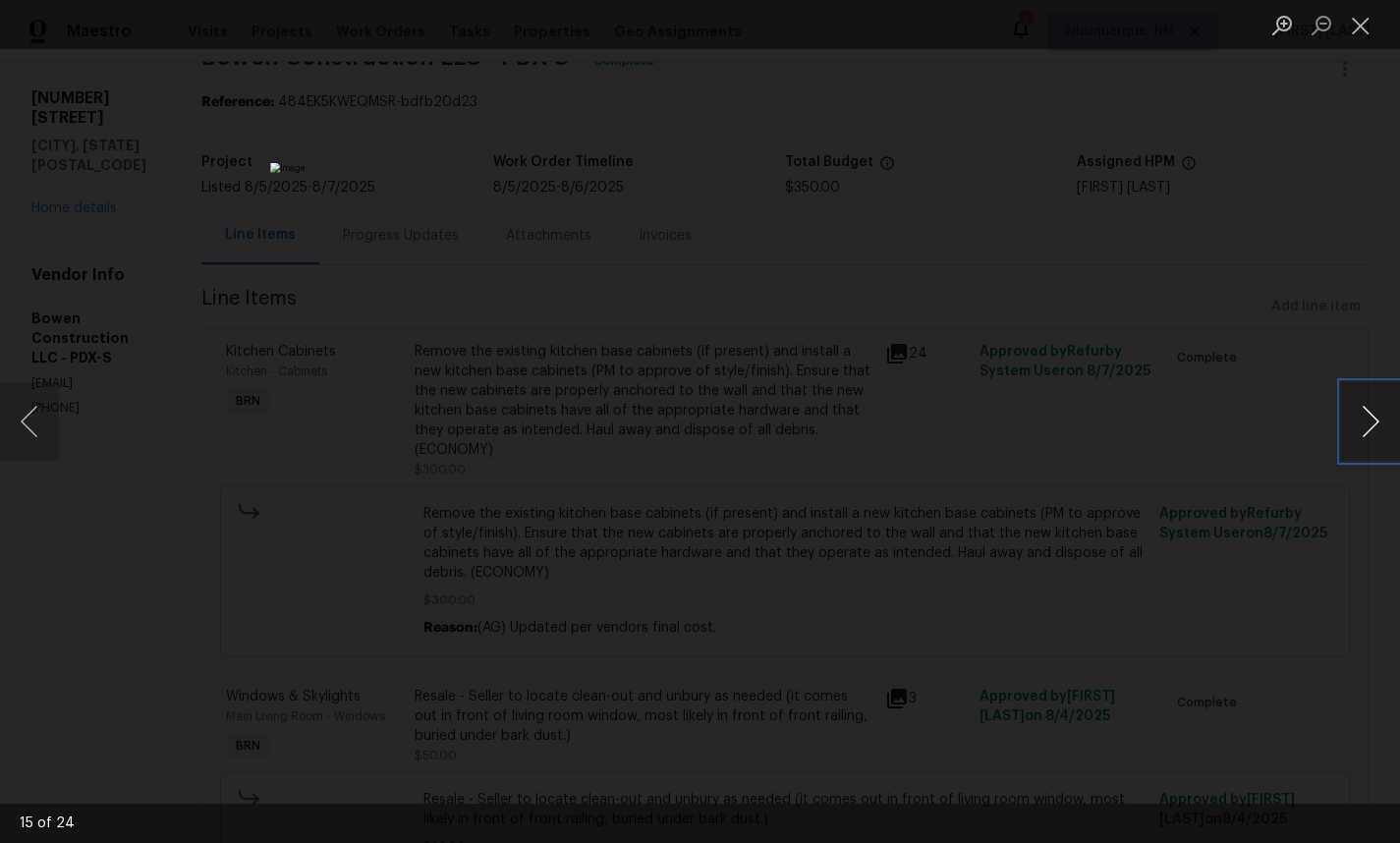 click at bounding box center (1371, 422) 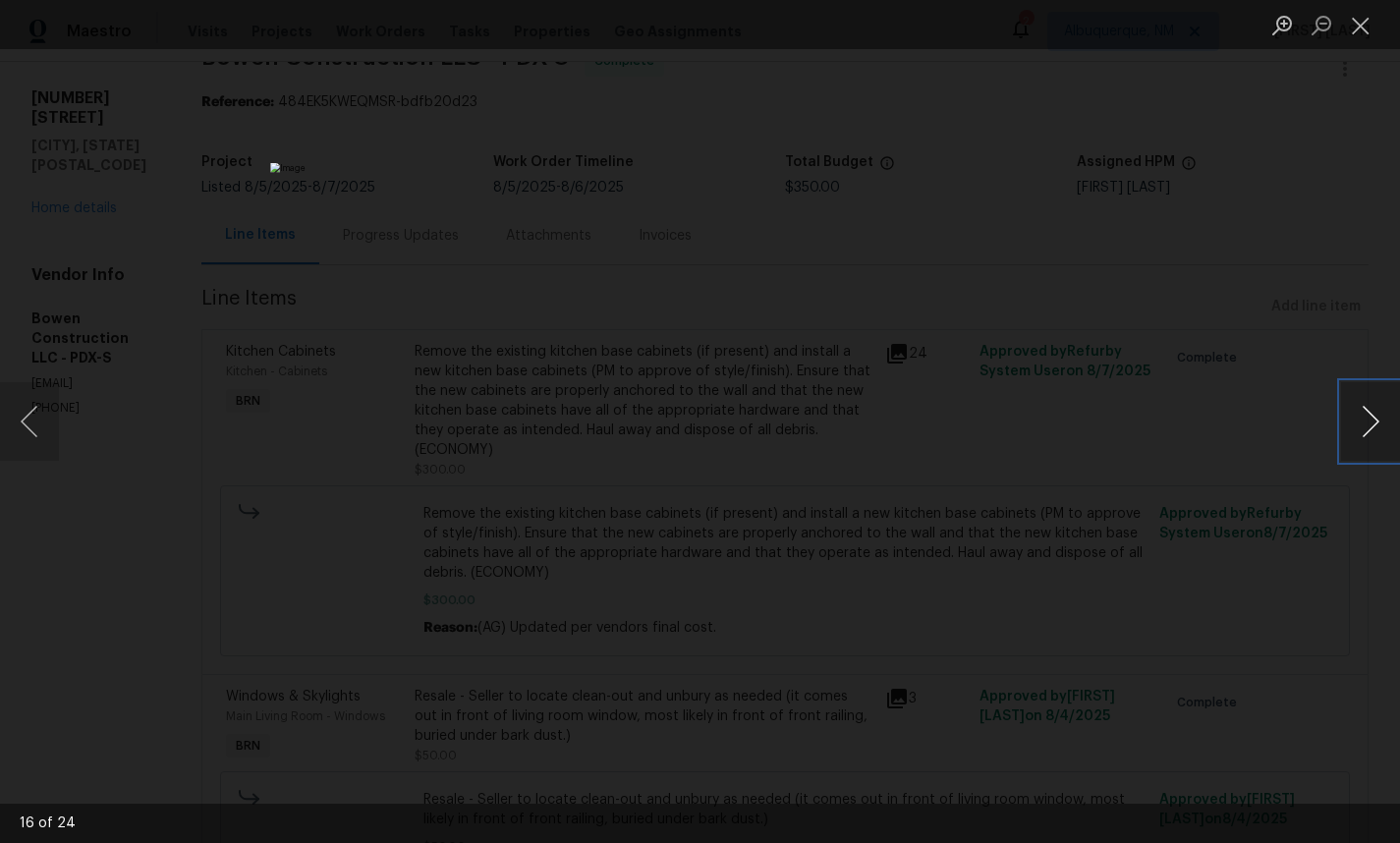 click at bounding box center (1371, 422) 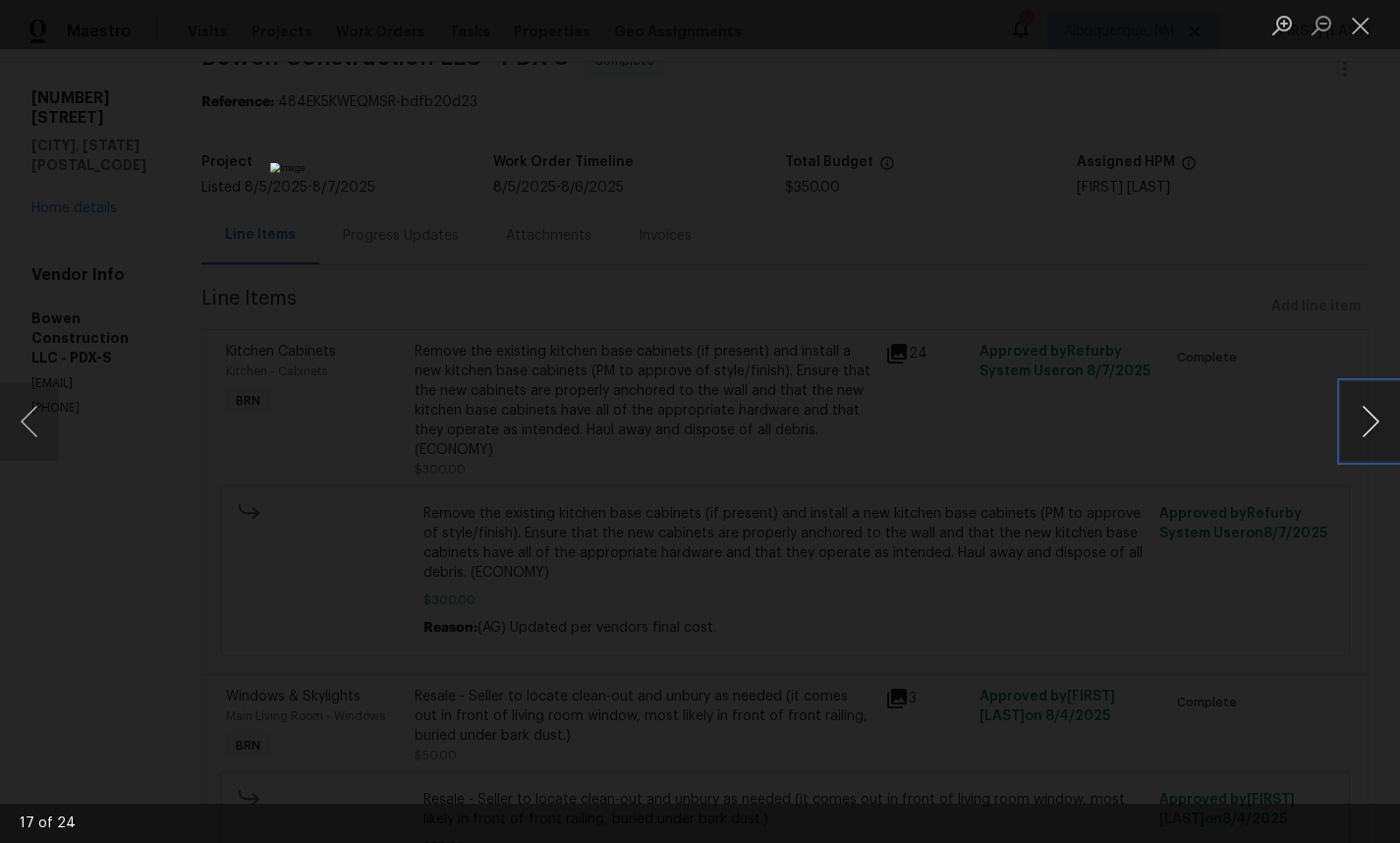click at bounding box center (1371, 422) 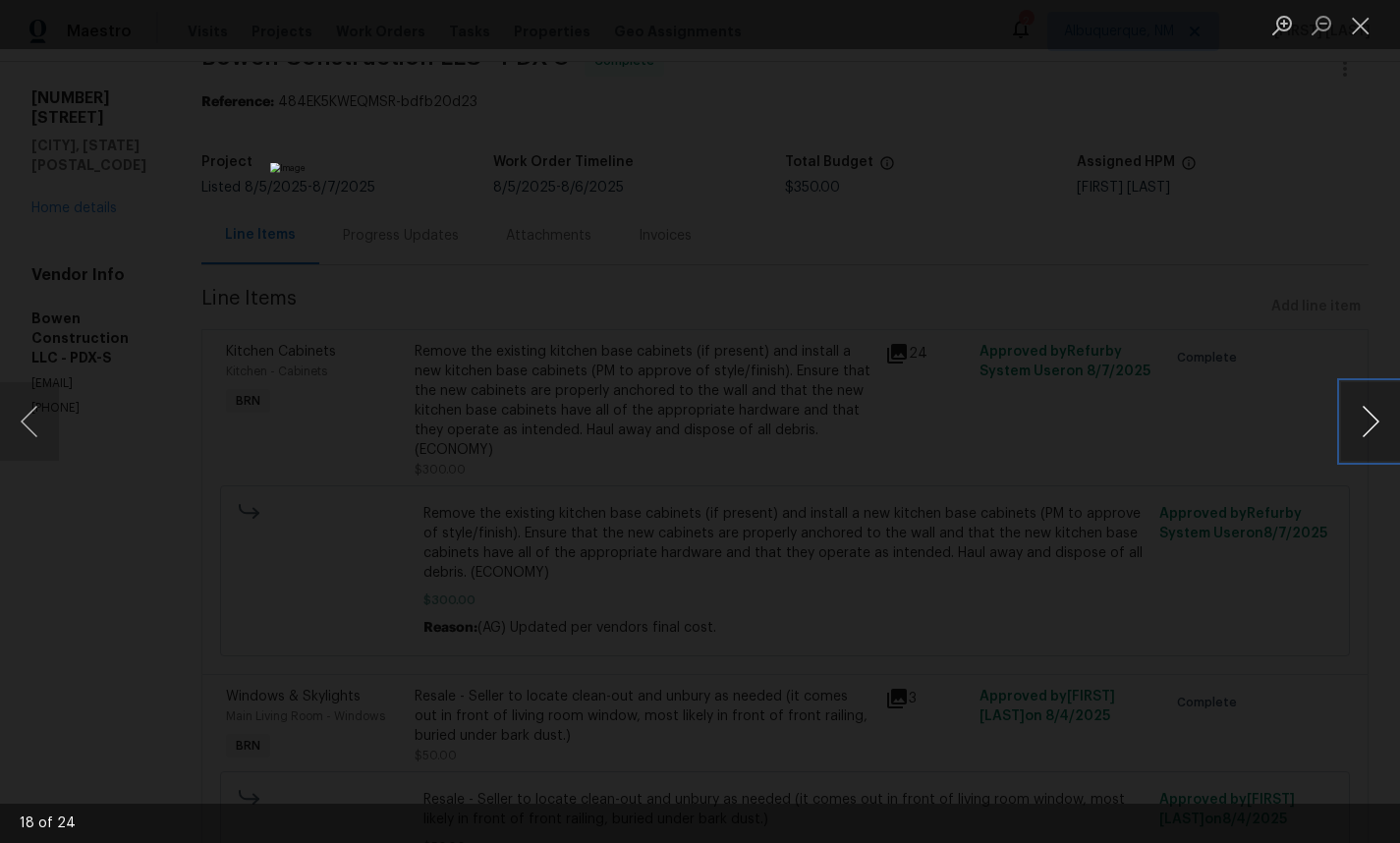 click at bounding box center [1371, 422] 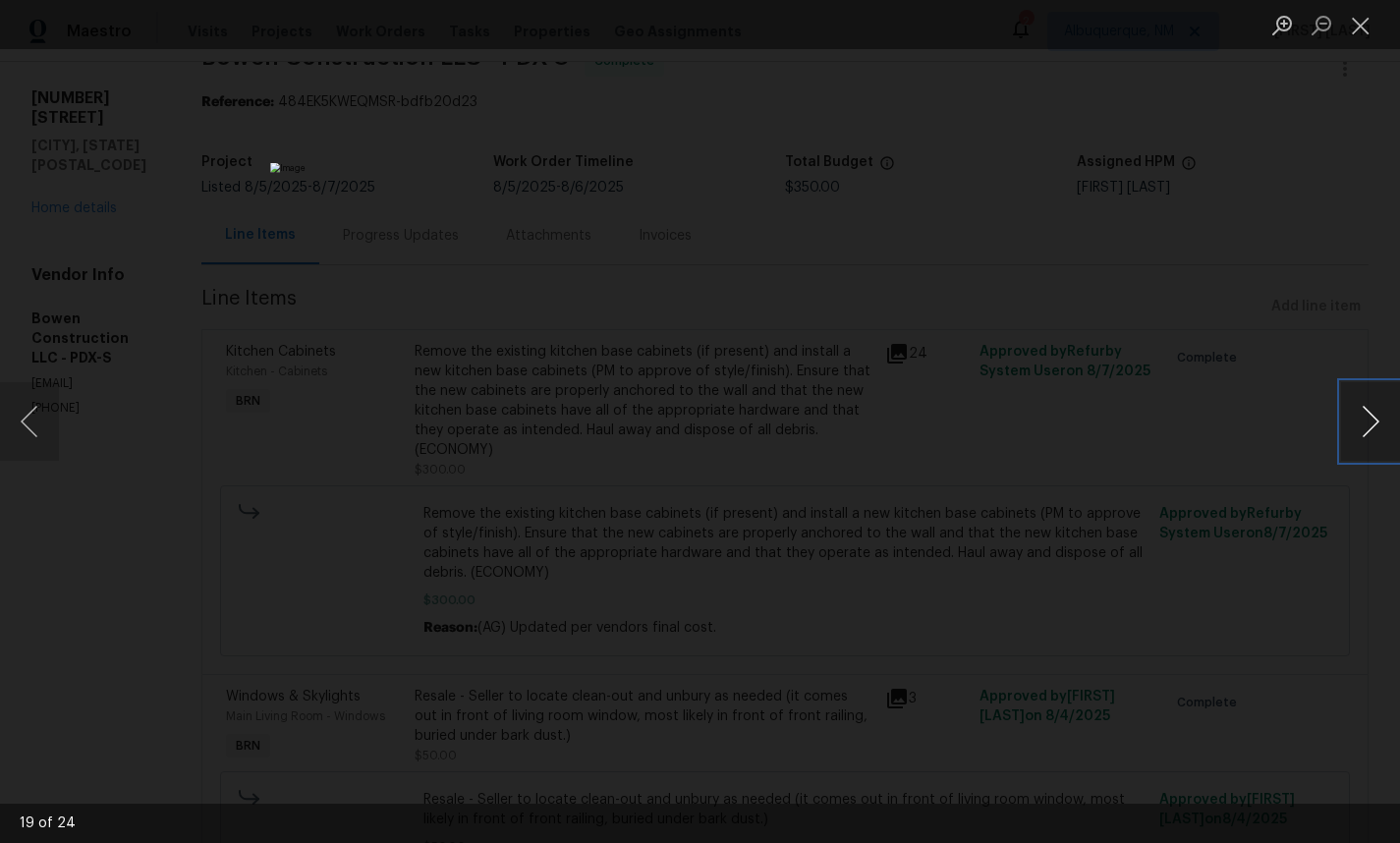 click at bounding box center [1371, 422] 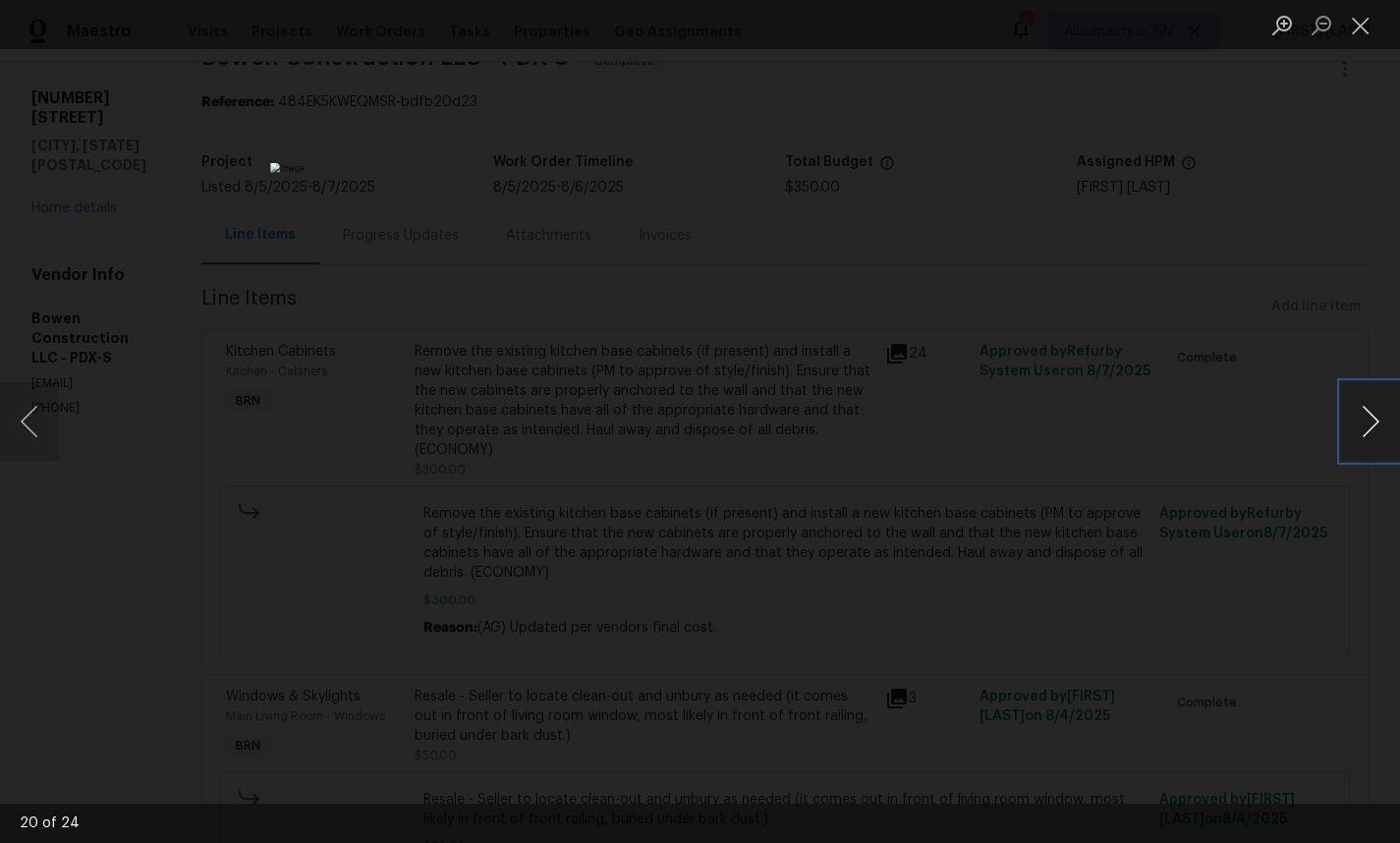 click at bounding box center (1371, 422) 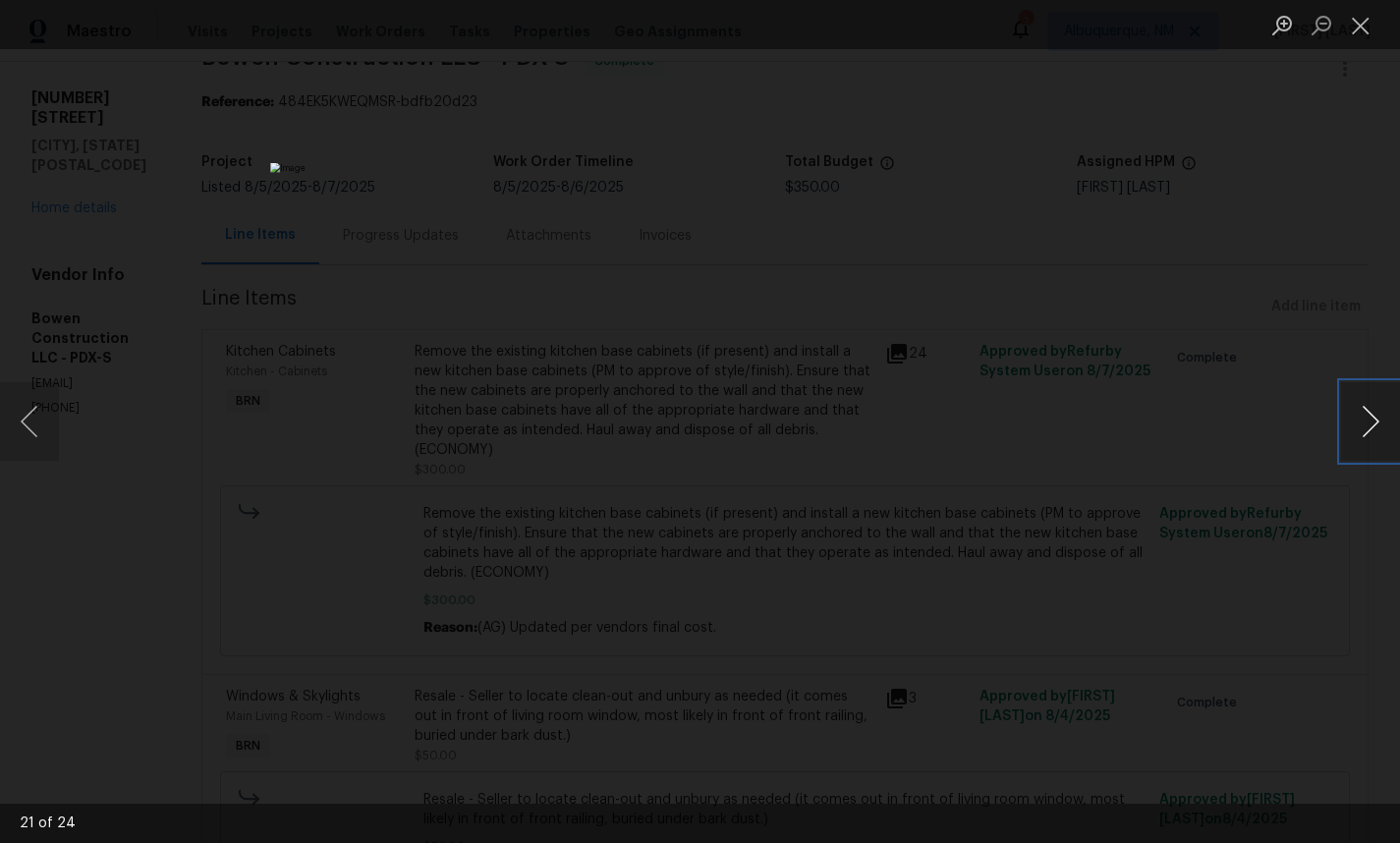 click at bounding box center [1371, 422] 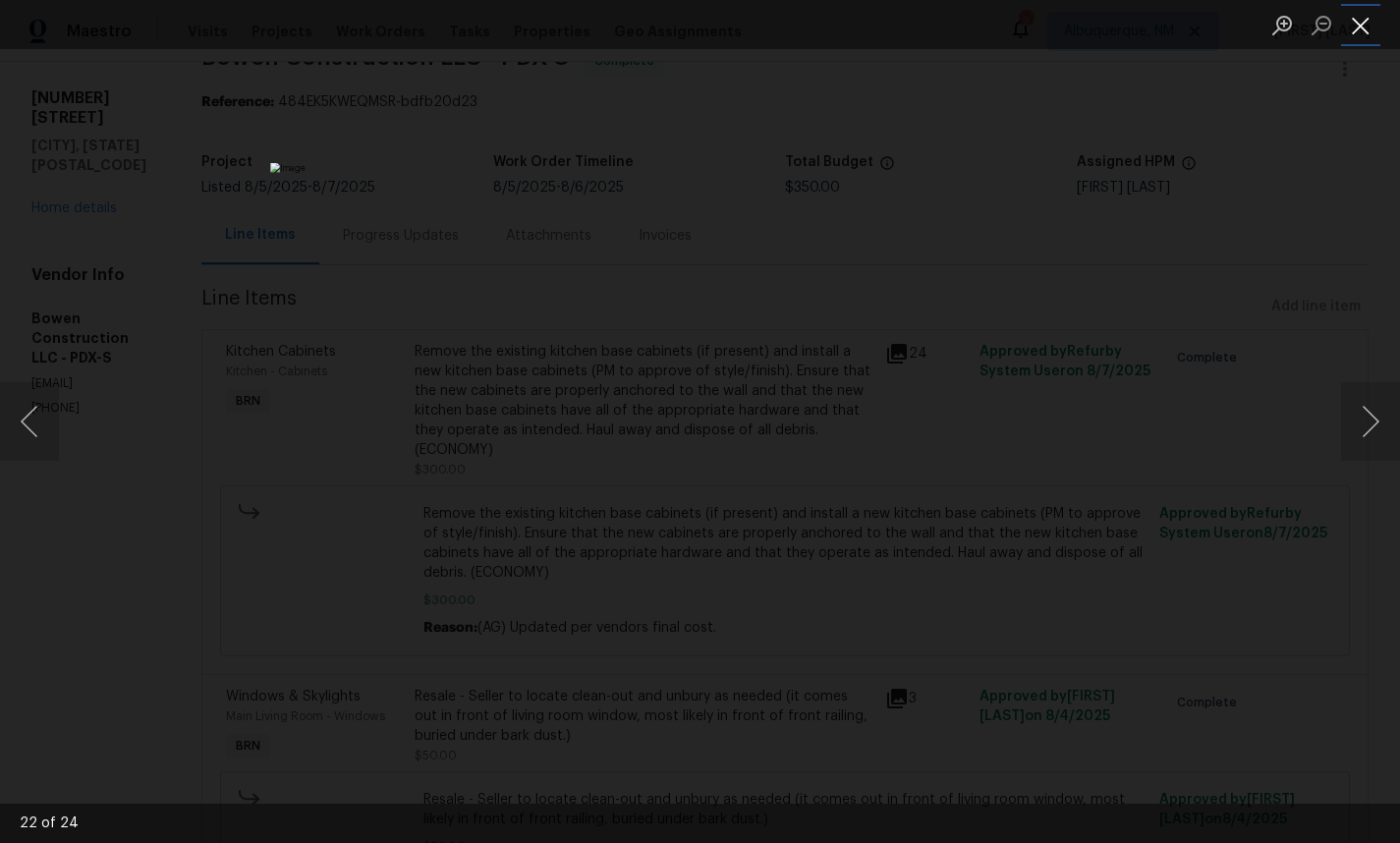 click at bounding box center (1361, 25) 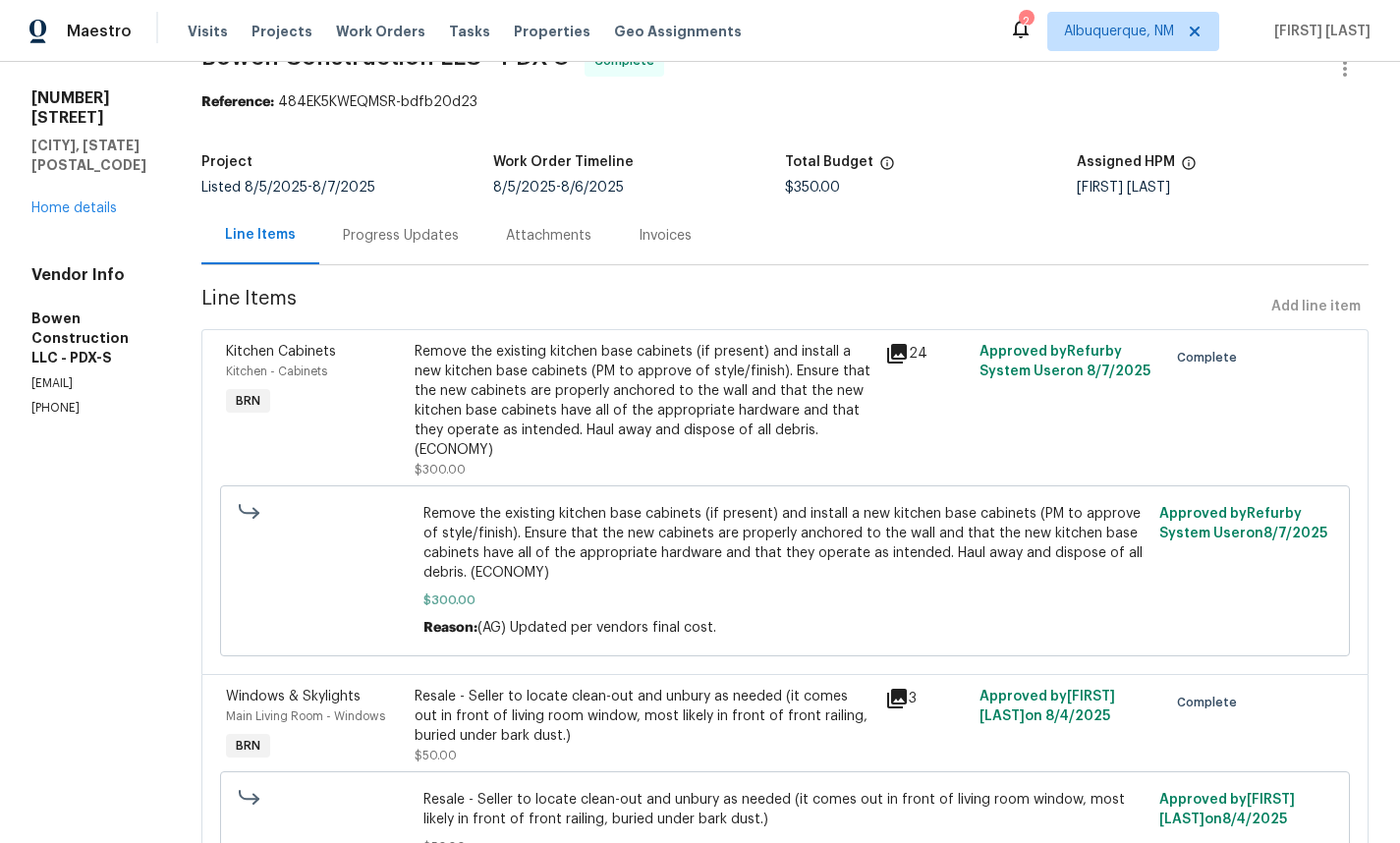 click on "Invoices" at bounding box center [665, 235] 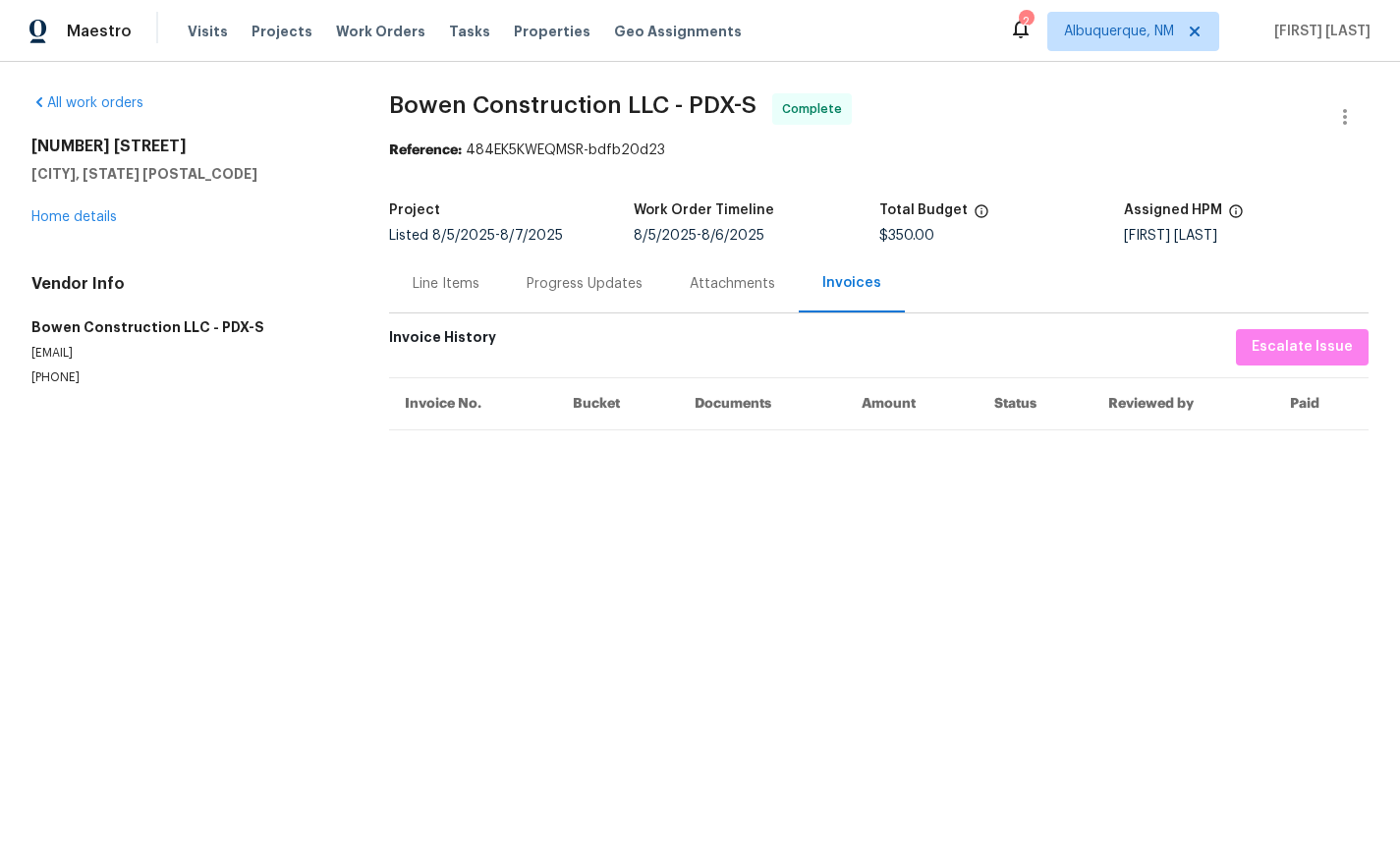 drag, startPoint x: 474, startPoint y: 284, endPoint x: 532, endPoint y: 326, distance: 71.610055 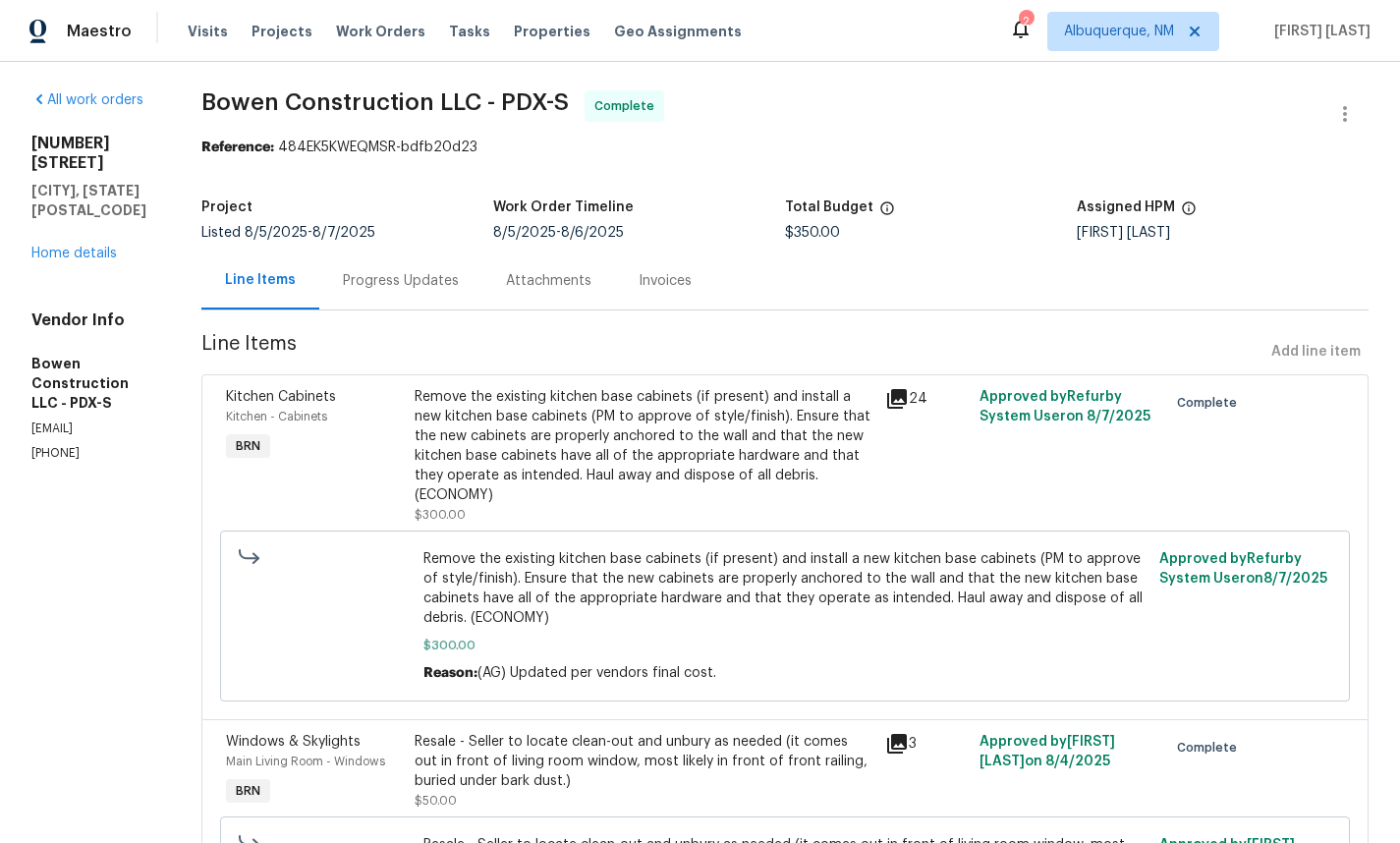 scroll, scrollTop: 4, scrollLeft: 0, axis: vertical 